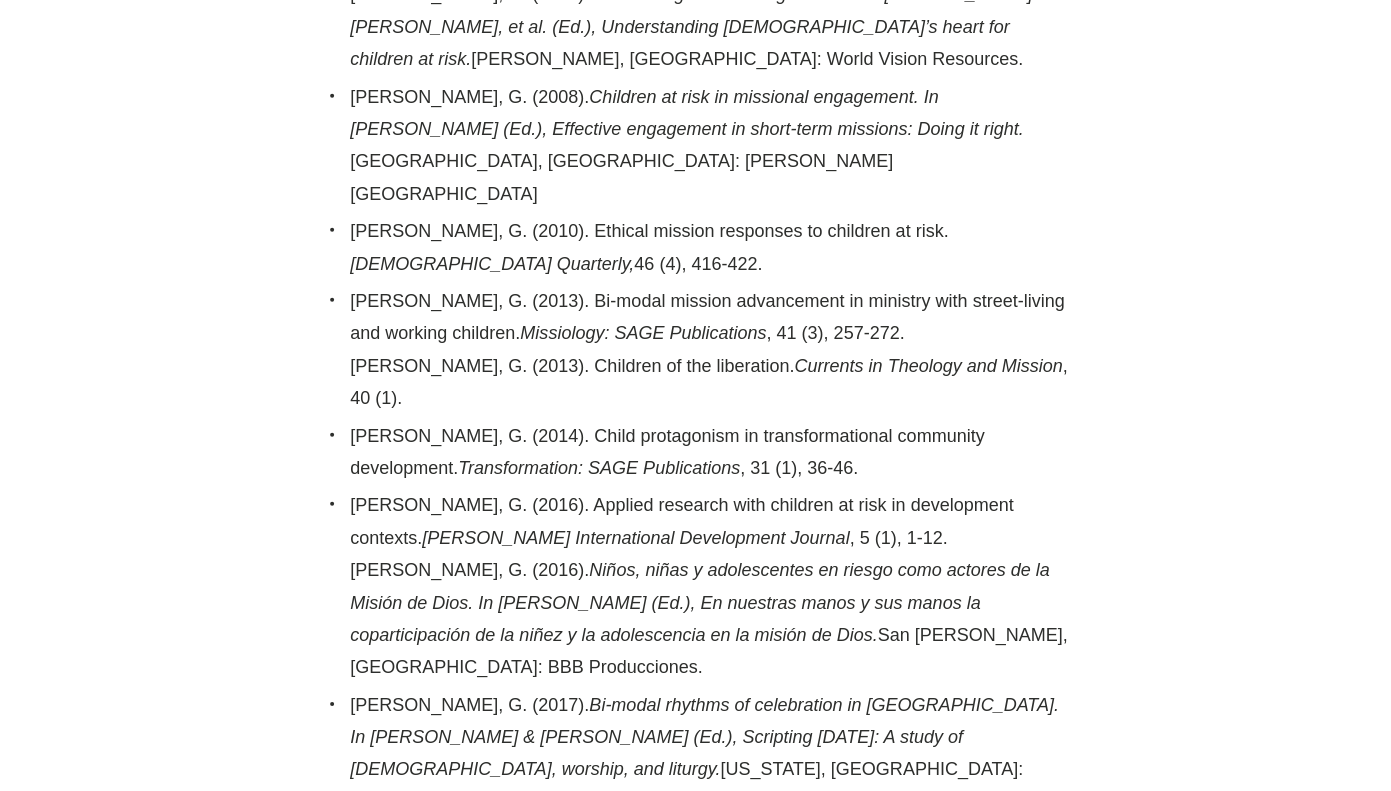 scroll, scrollTop: 2127, scrollLeft: 0, axis: vertical 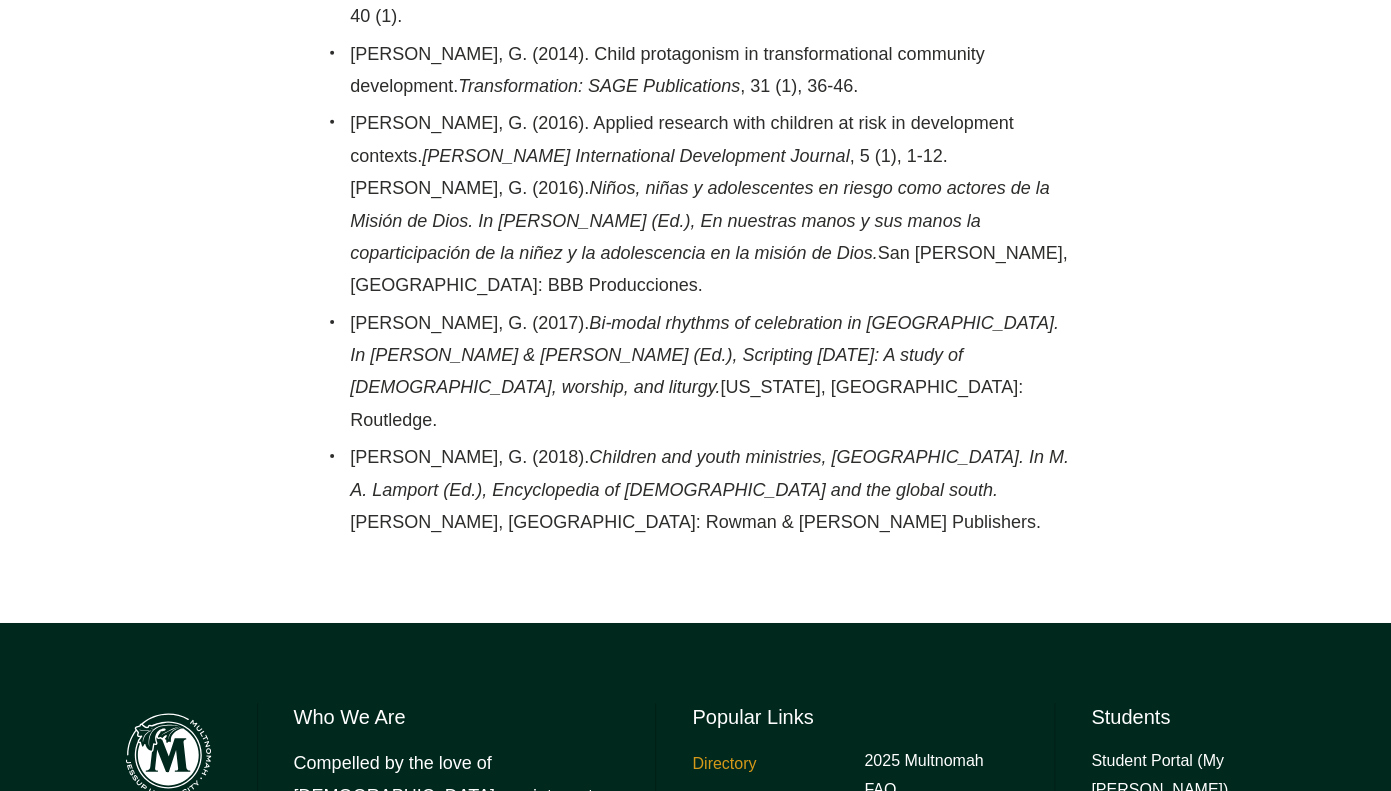 click on "Directory" at bounding box center [724, 764] 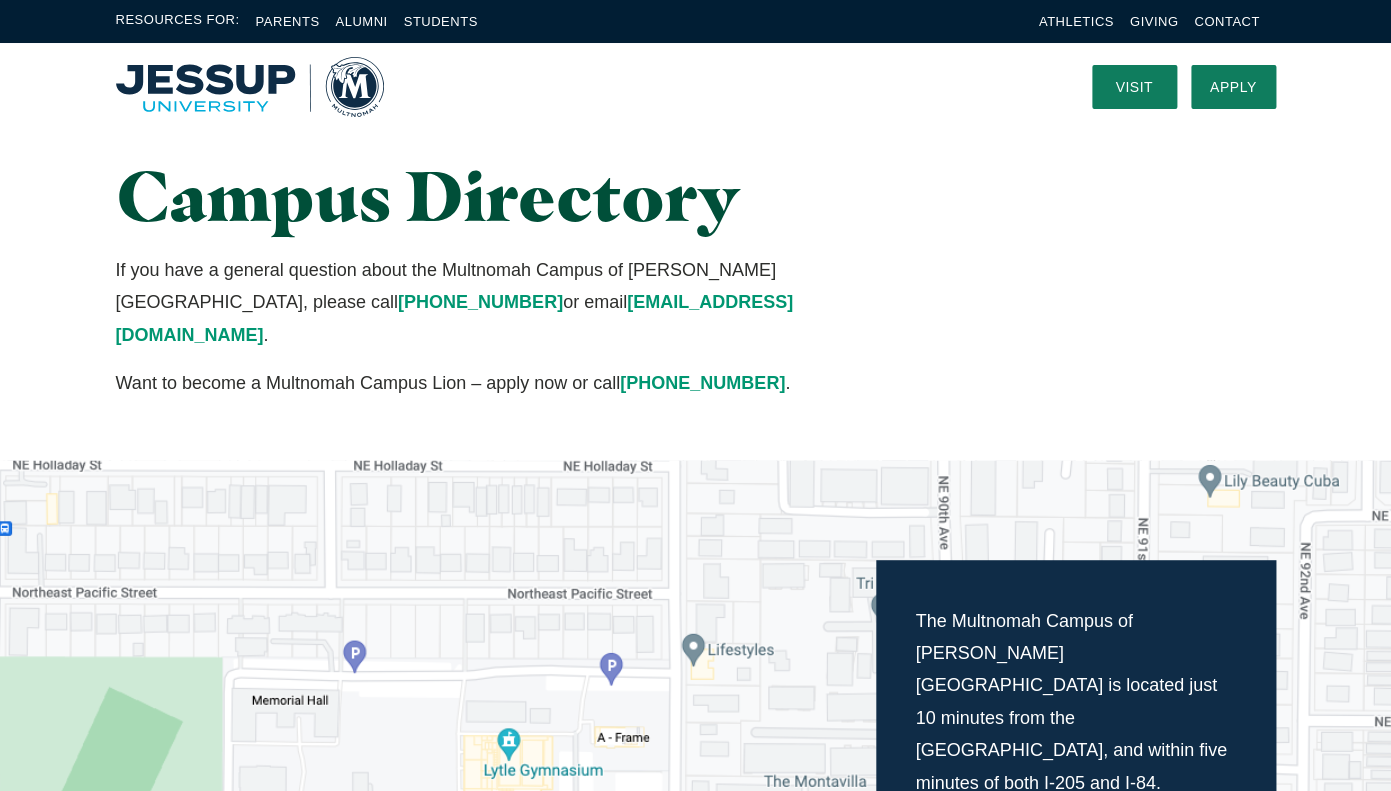 scroll, scrollTop: 0, scrollLeft: 0, axis: both 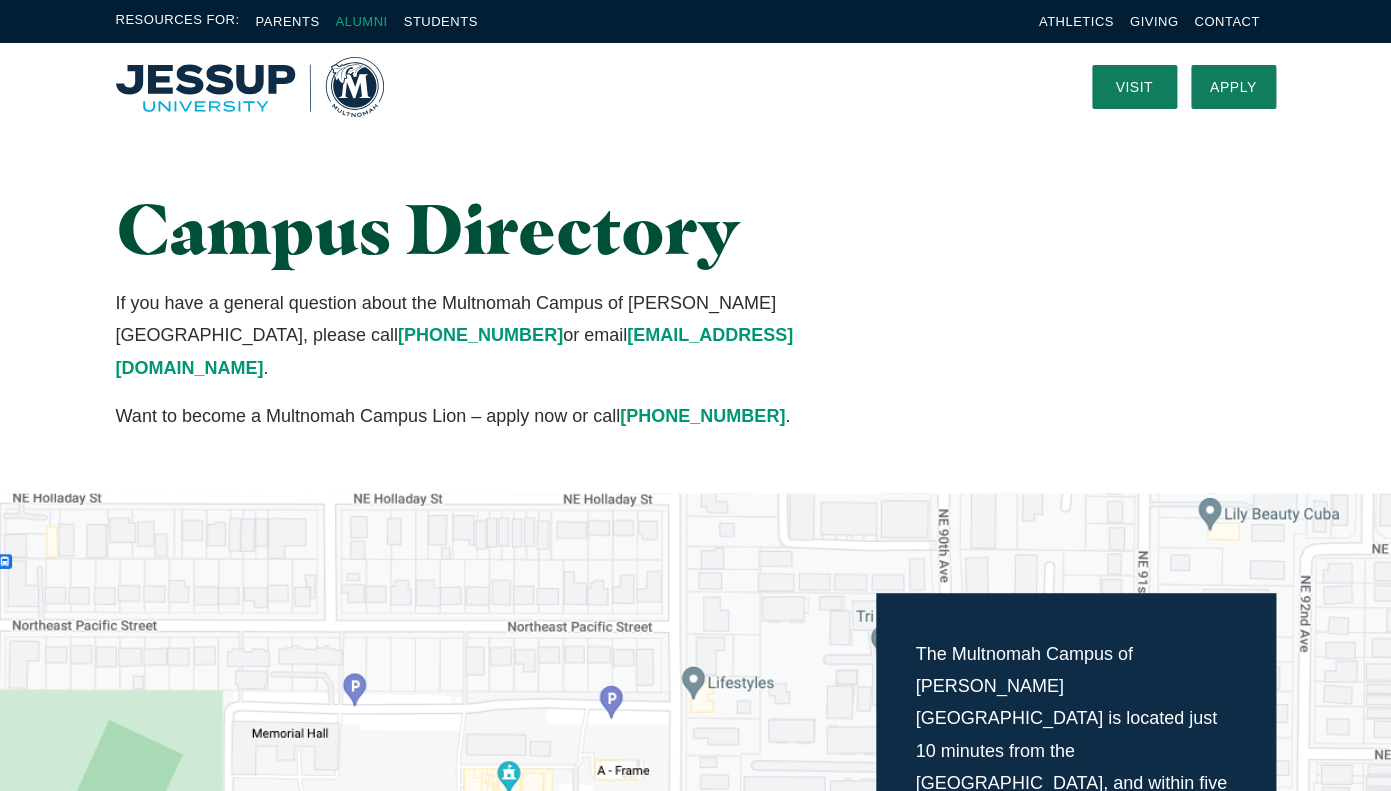 click on "Alumni" at bounding box center [361, 21] 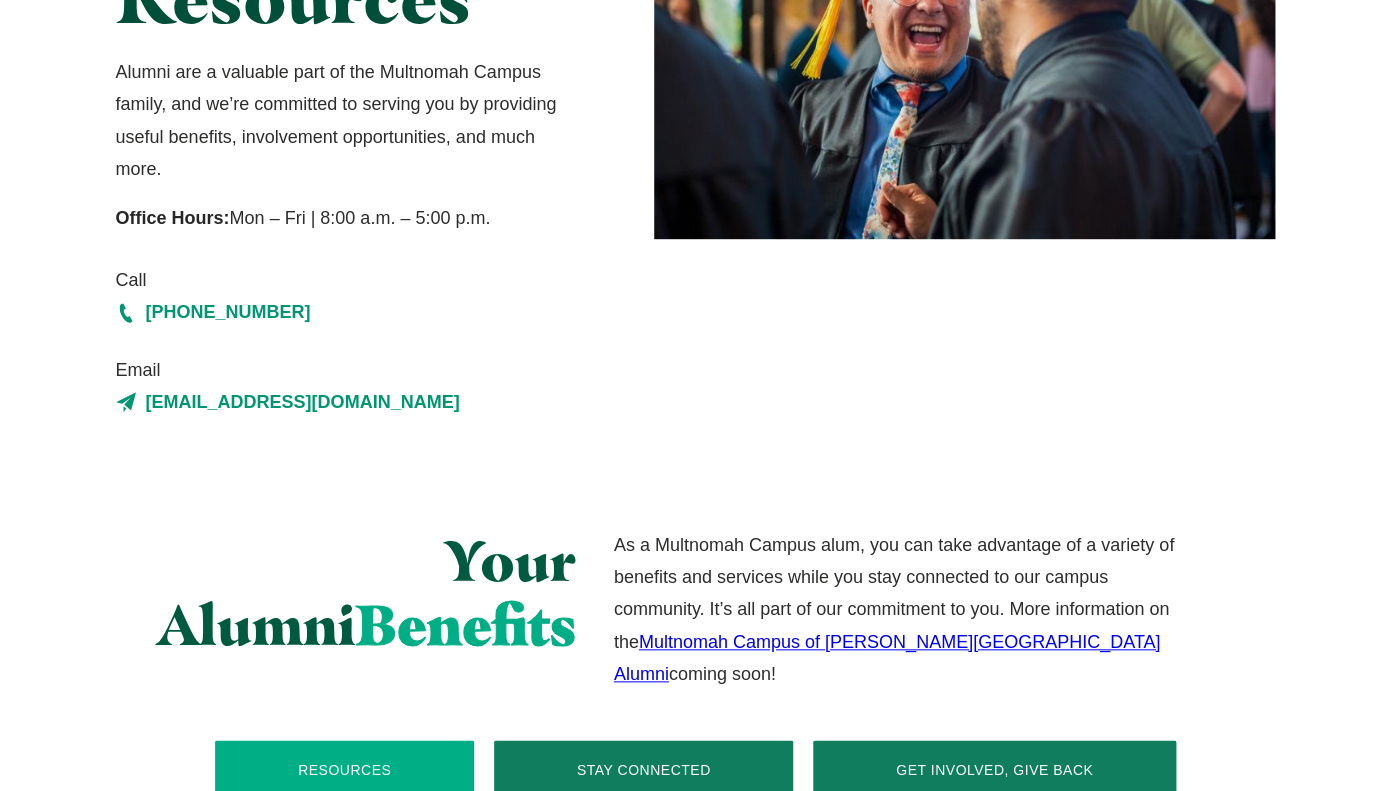 scroll, scrollTop: 0, scrollLeft: 0, axis: both 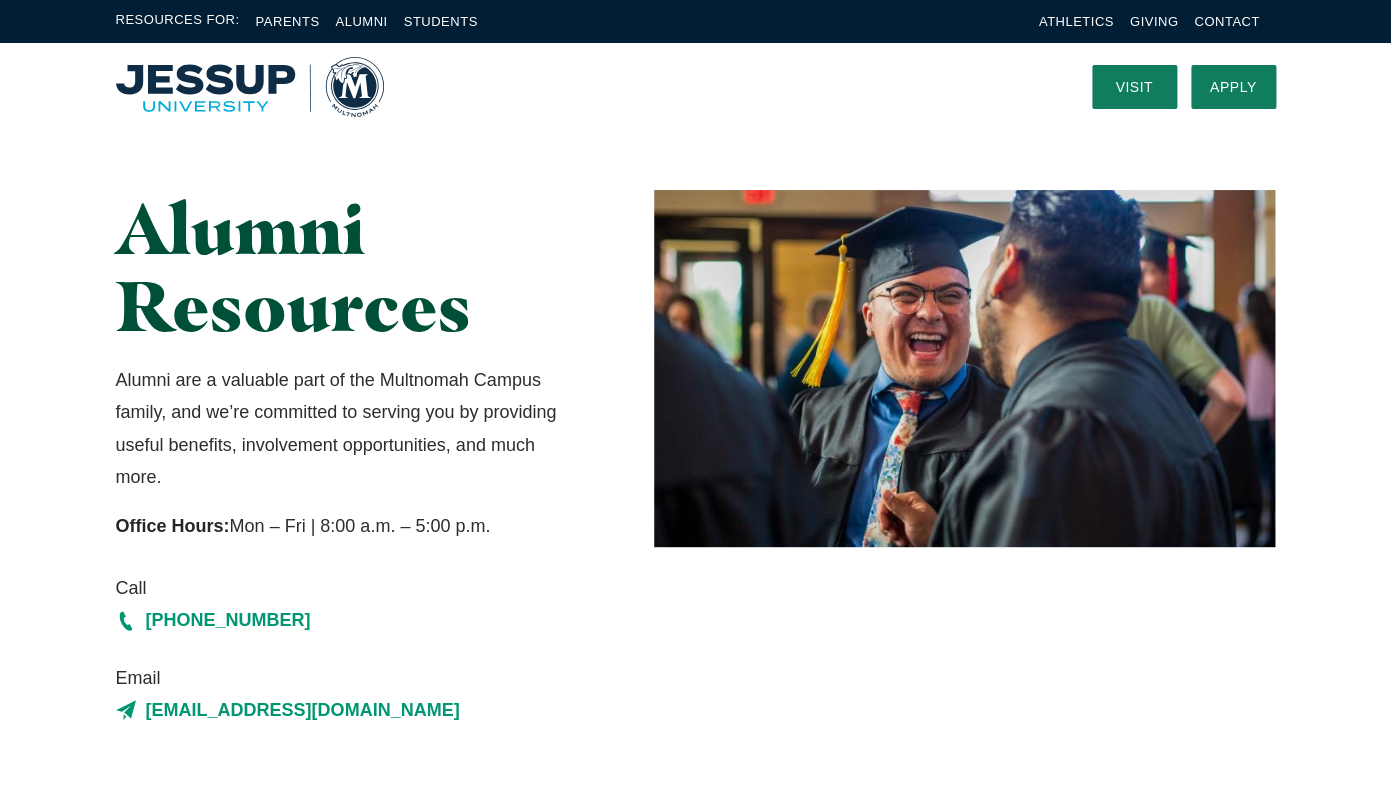 click at bounding box center [250, 87] 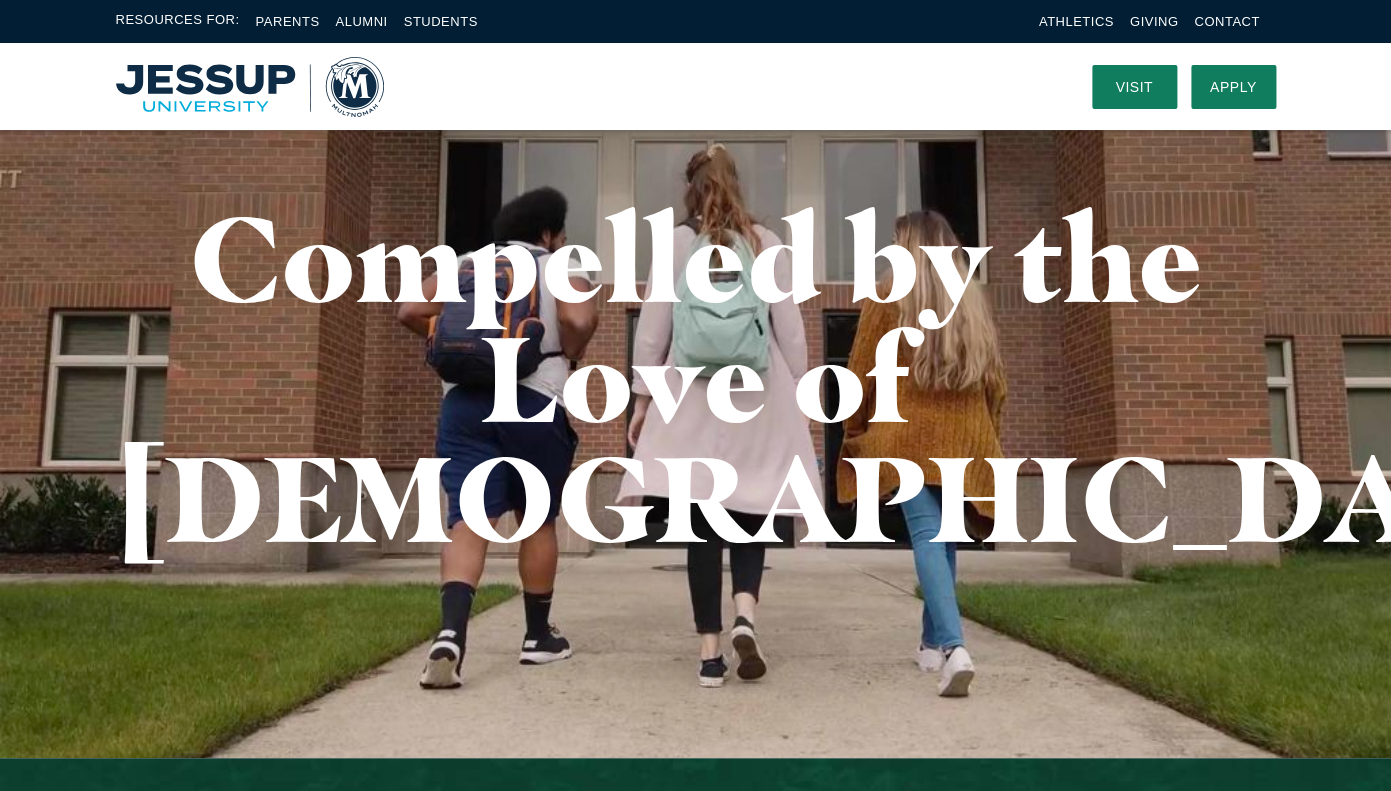 scroll, scrollTop: 0, scrollLeft: 0, axis: both 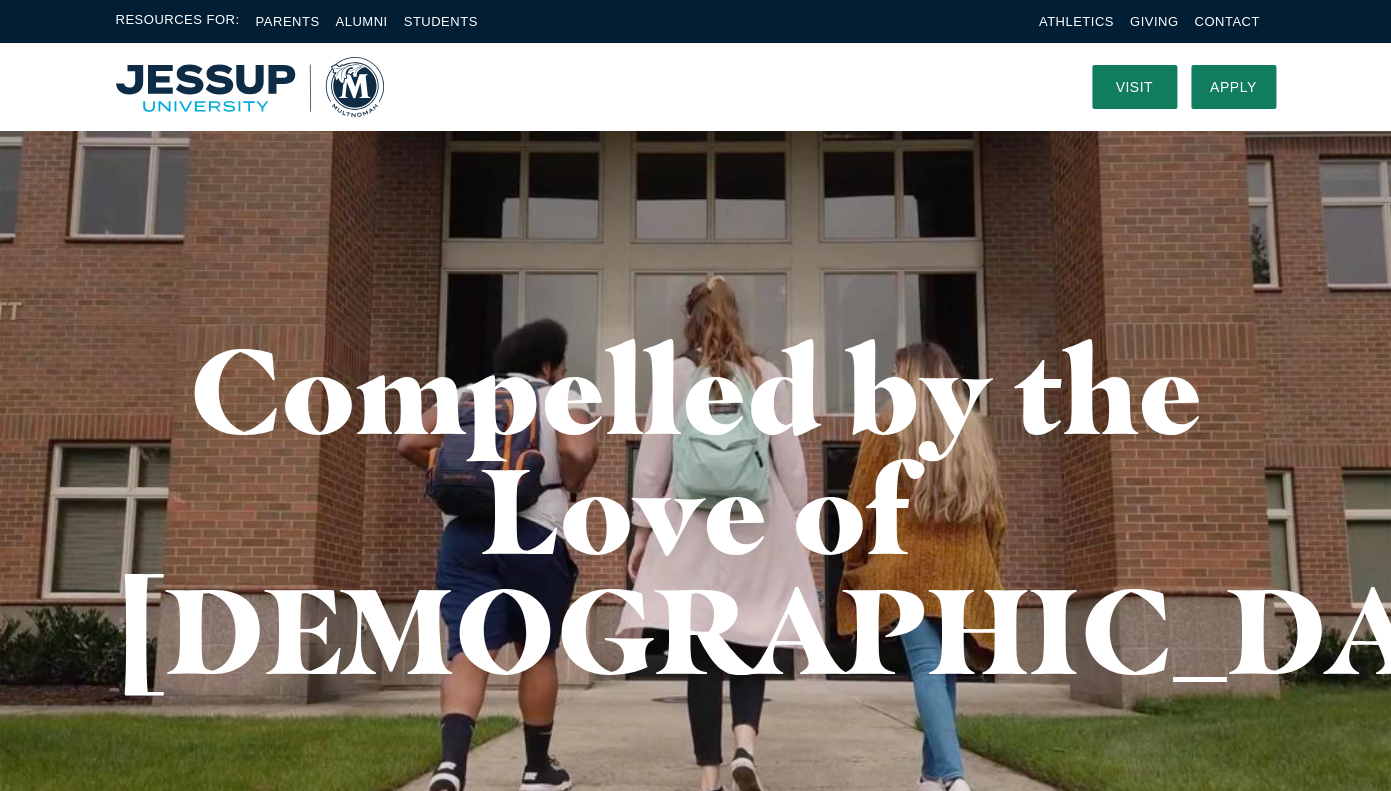 click at bounding box center [250, 87] 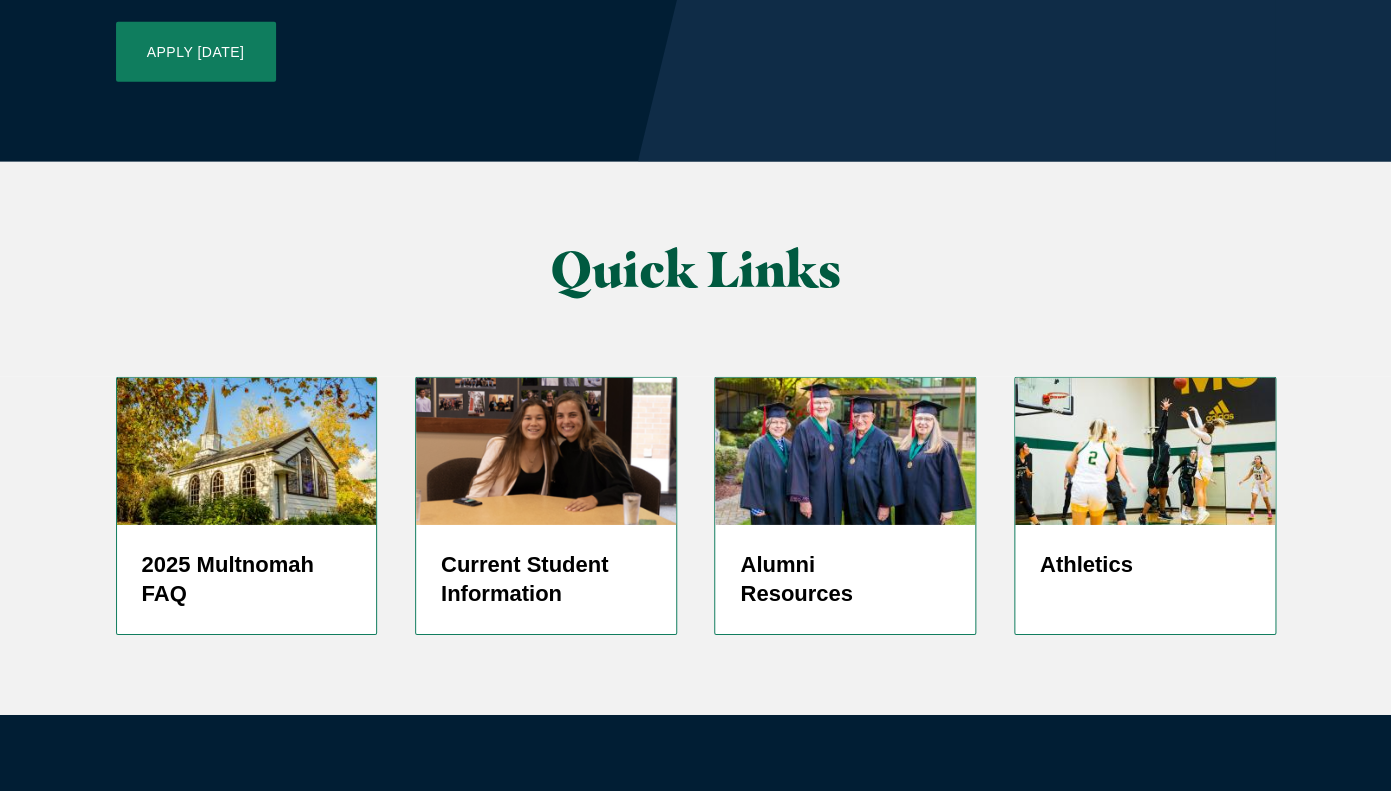 scroll, scrollTop: 4877, scrollLeft: 0, axis: vertical 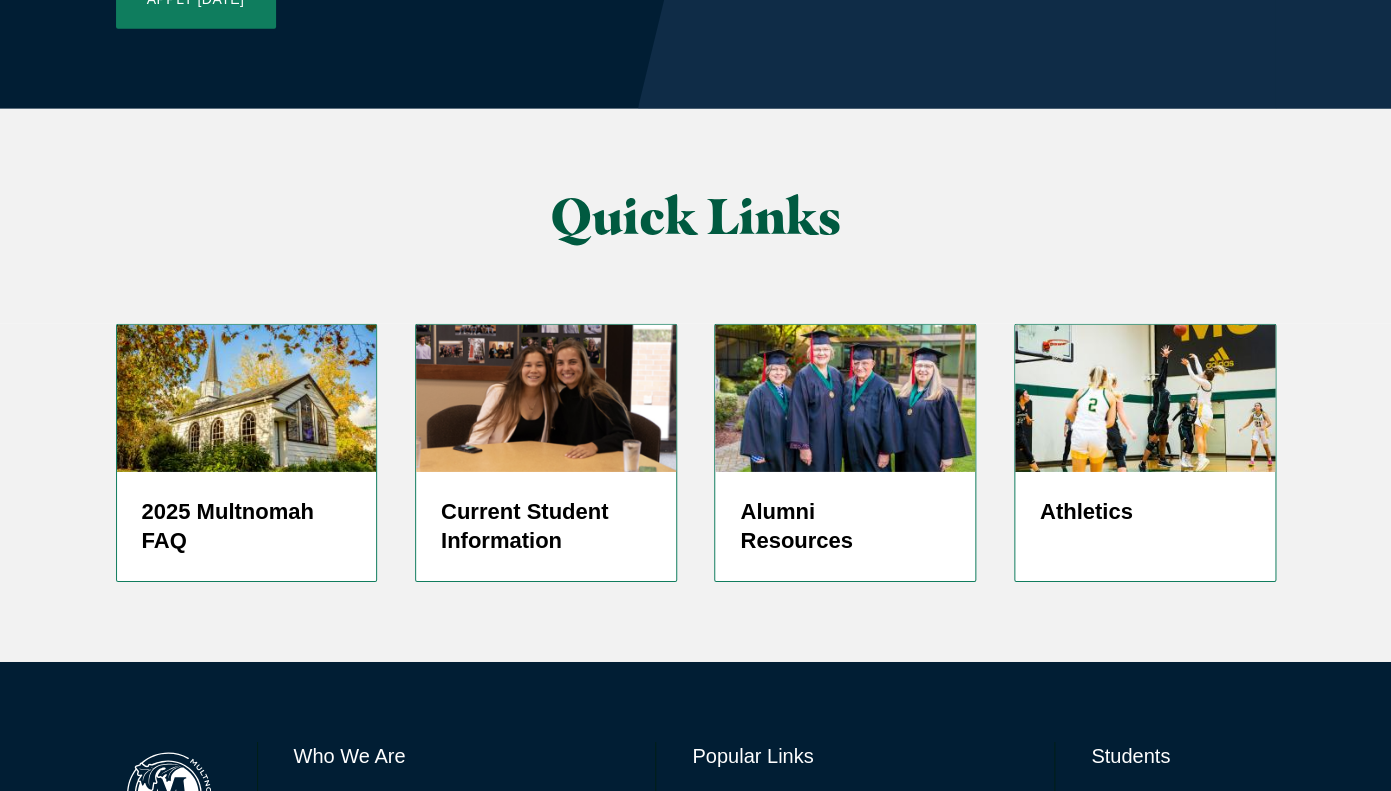 click on "2025 Multnomah FAQ" at bounding box center (941, 815) 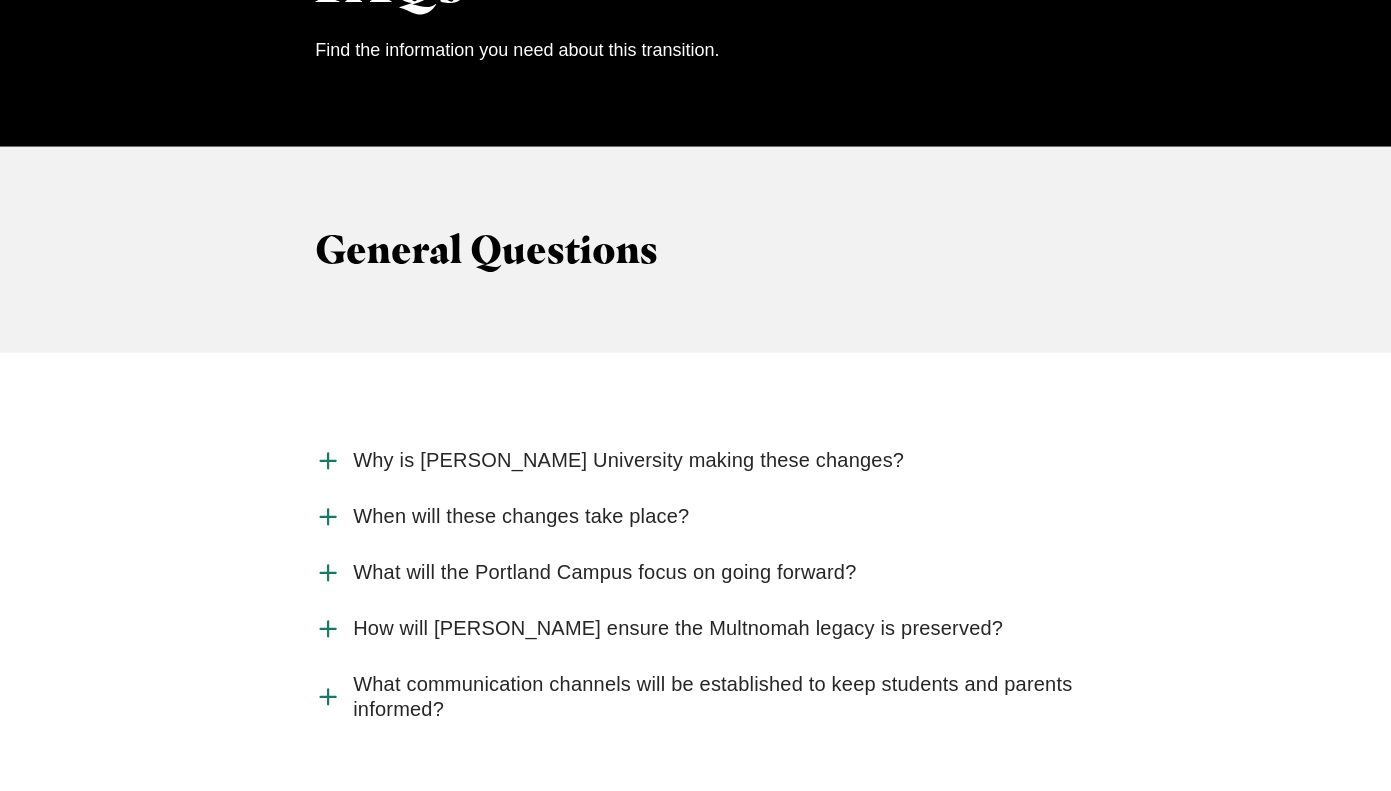 scroll, scrollTop: 1943, scrollLeft: 0, axis: vertical 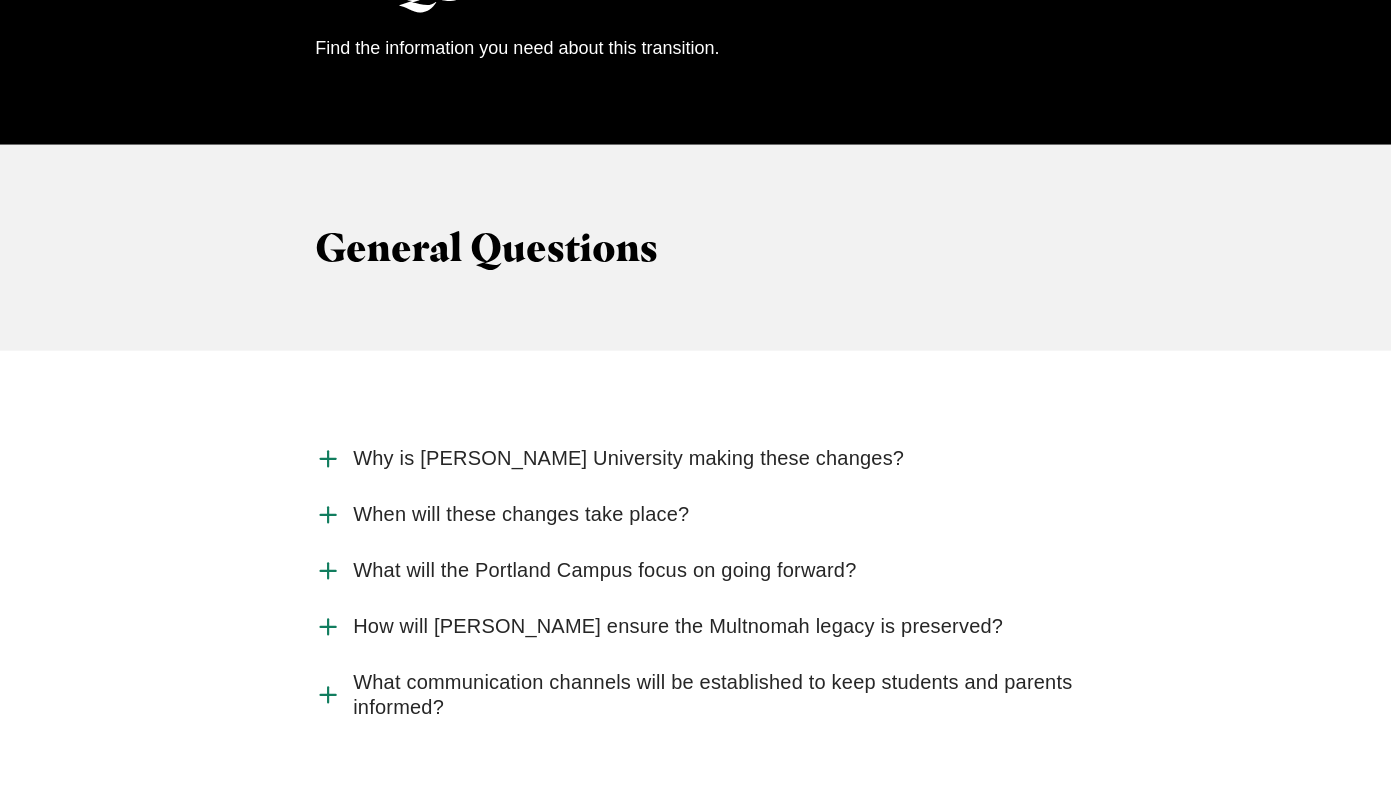 click 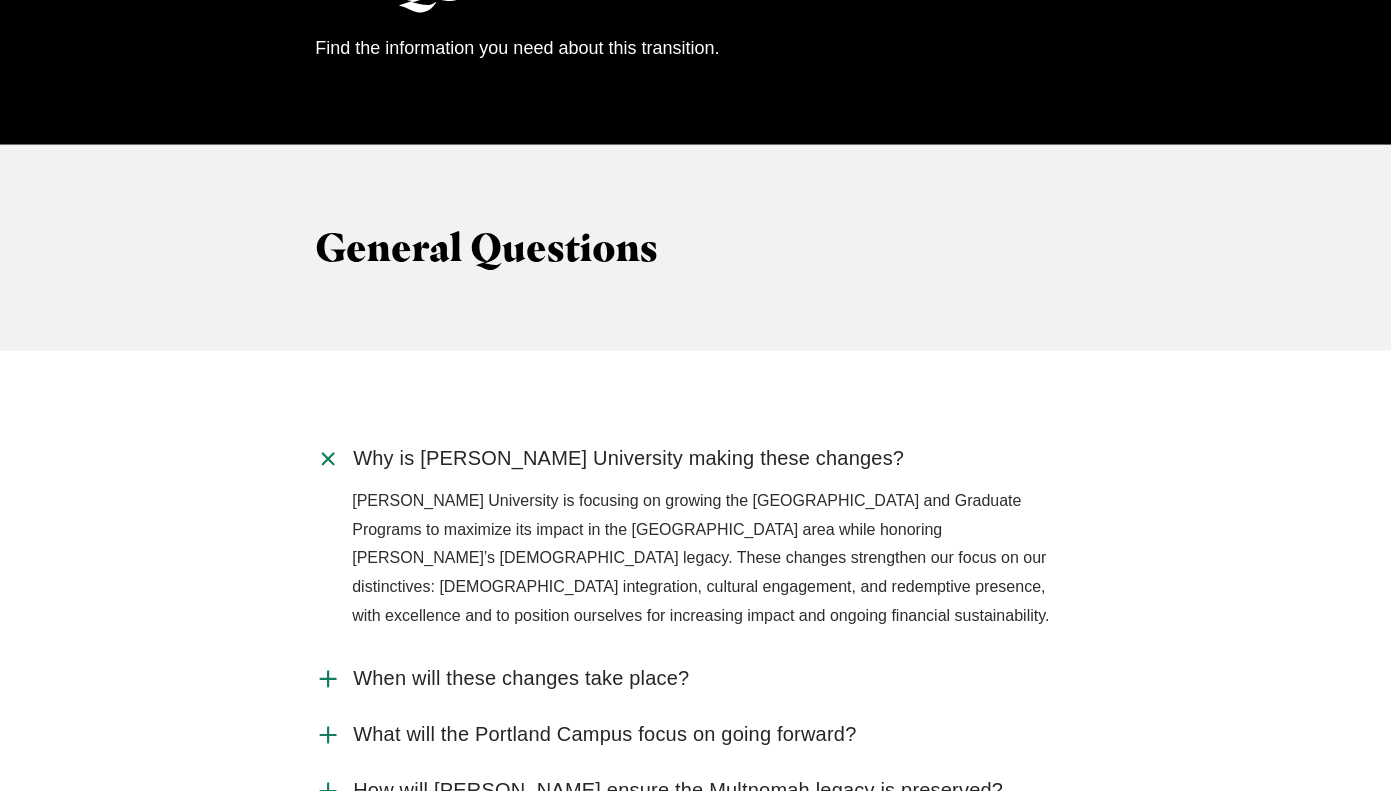 click 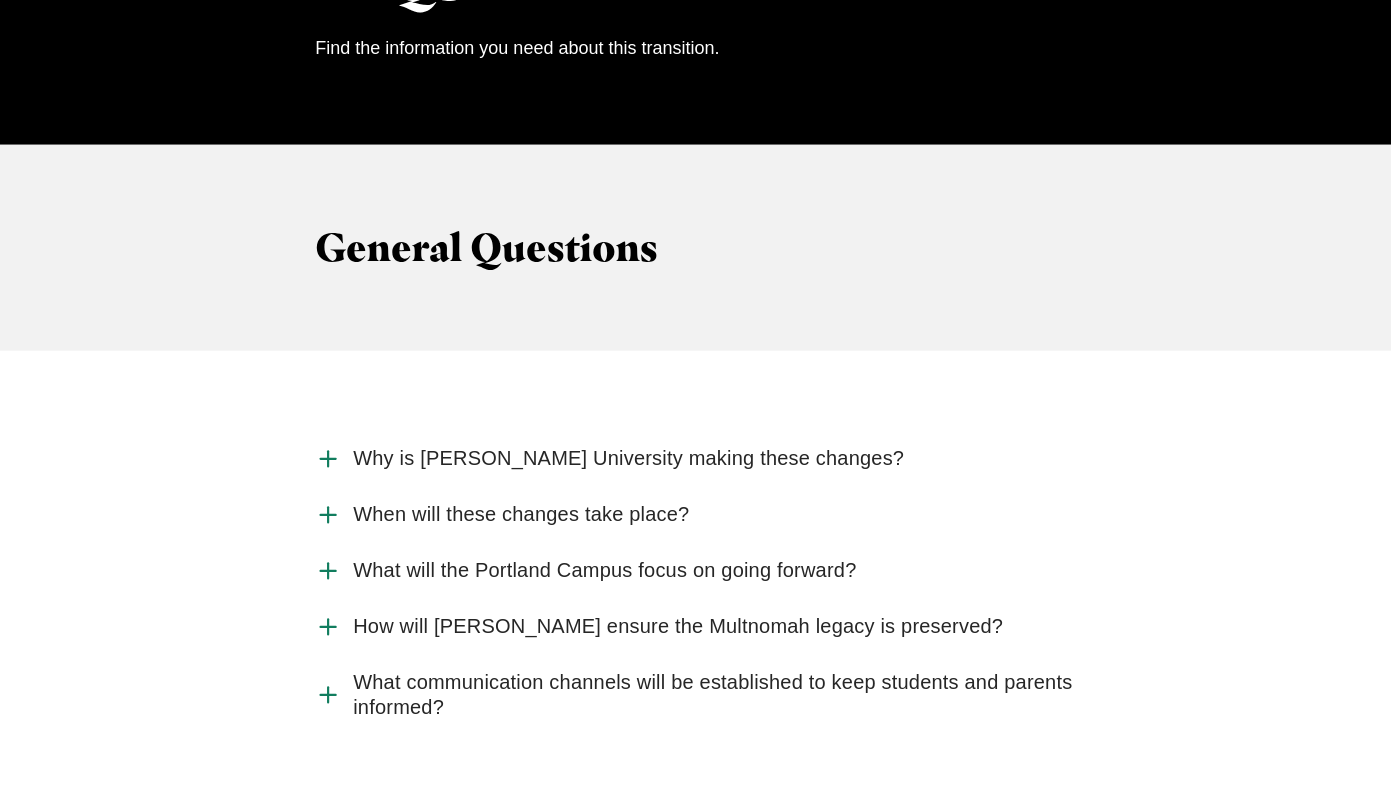 click 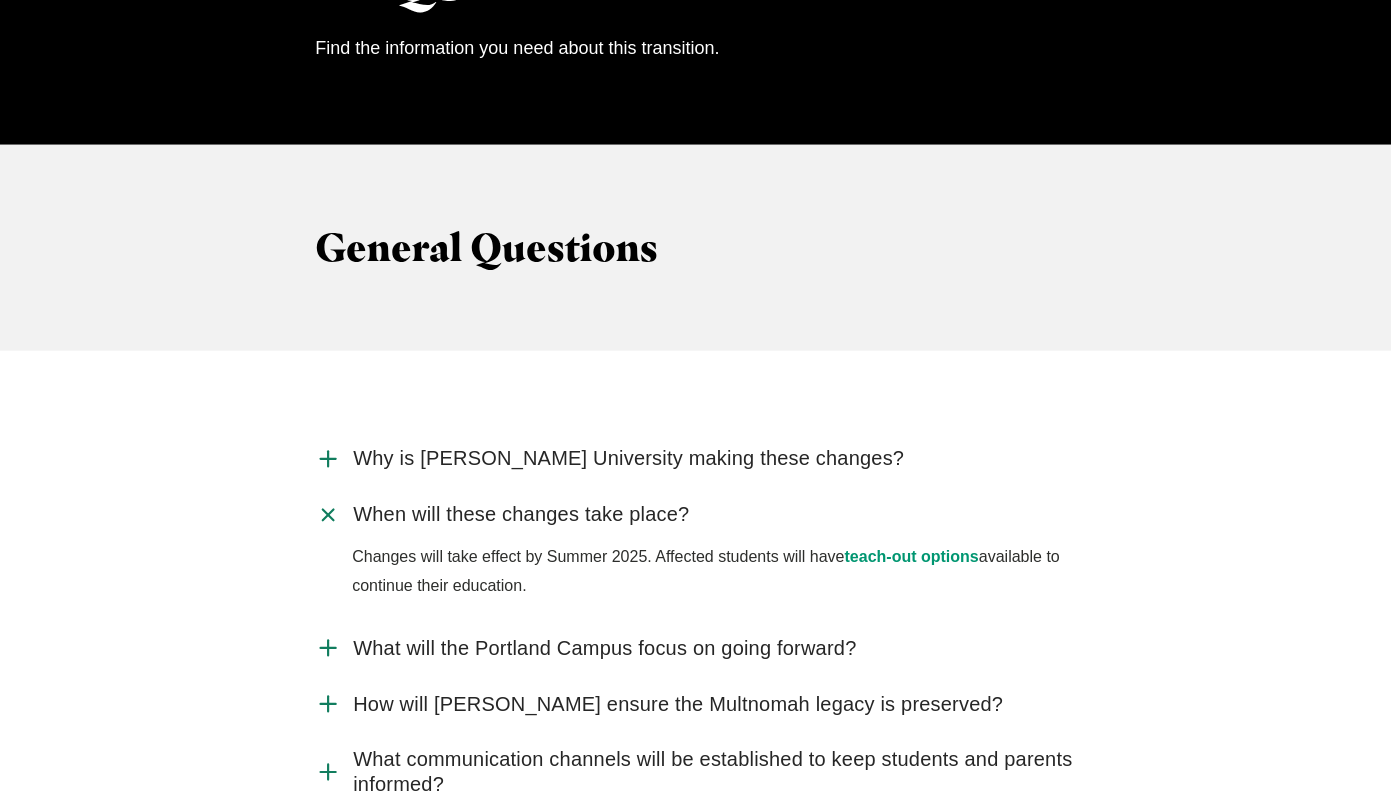 click 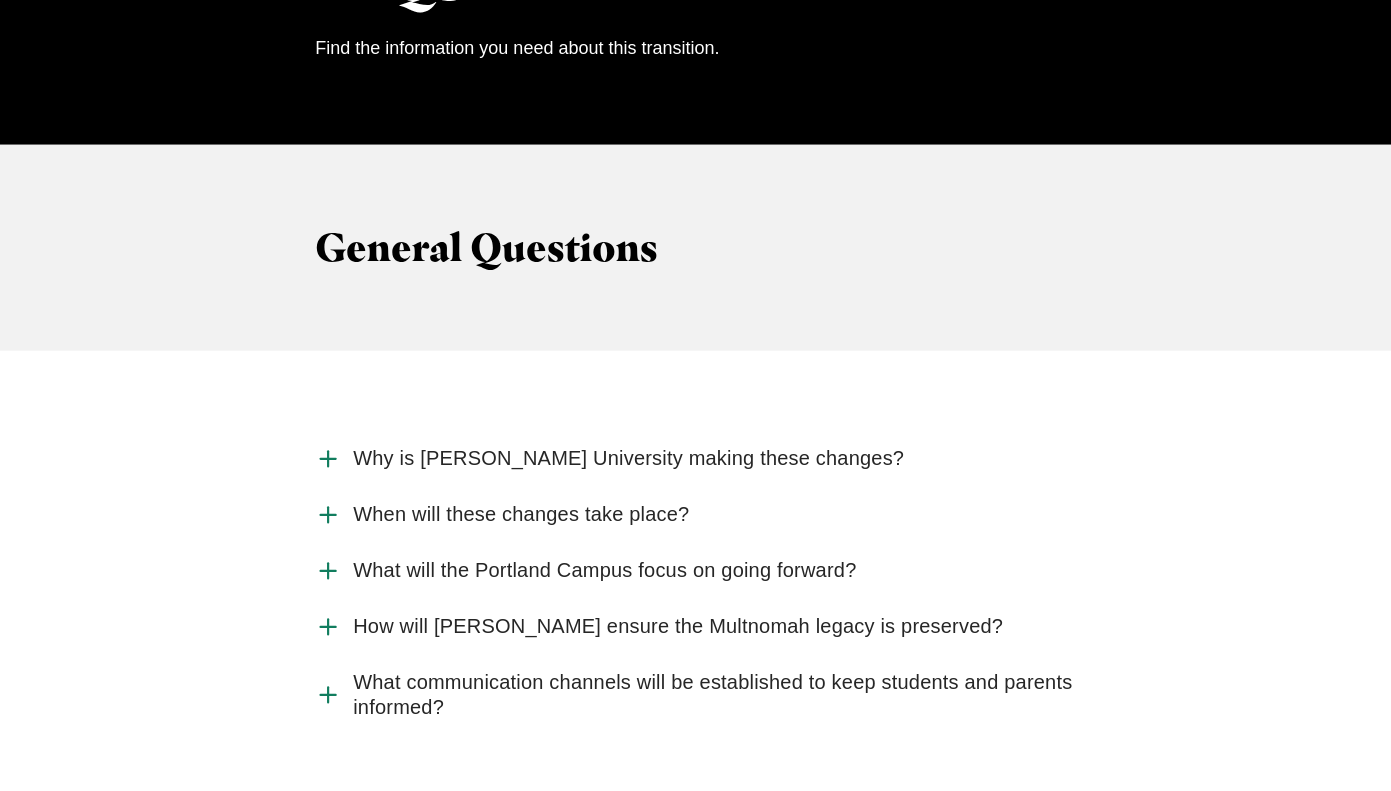 click 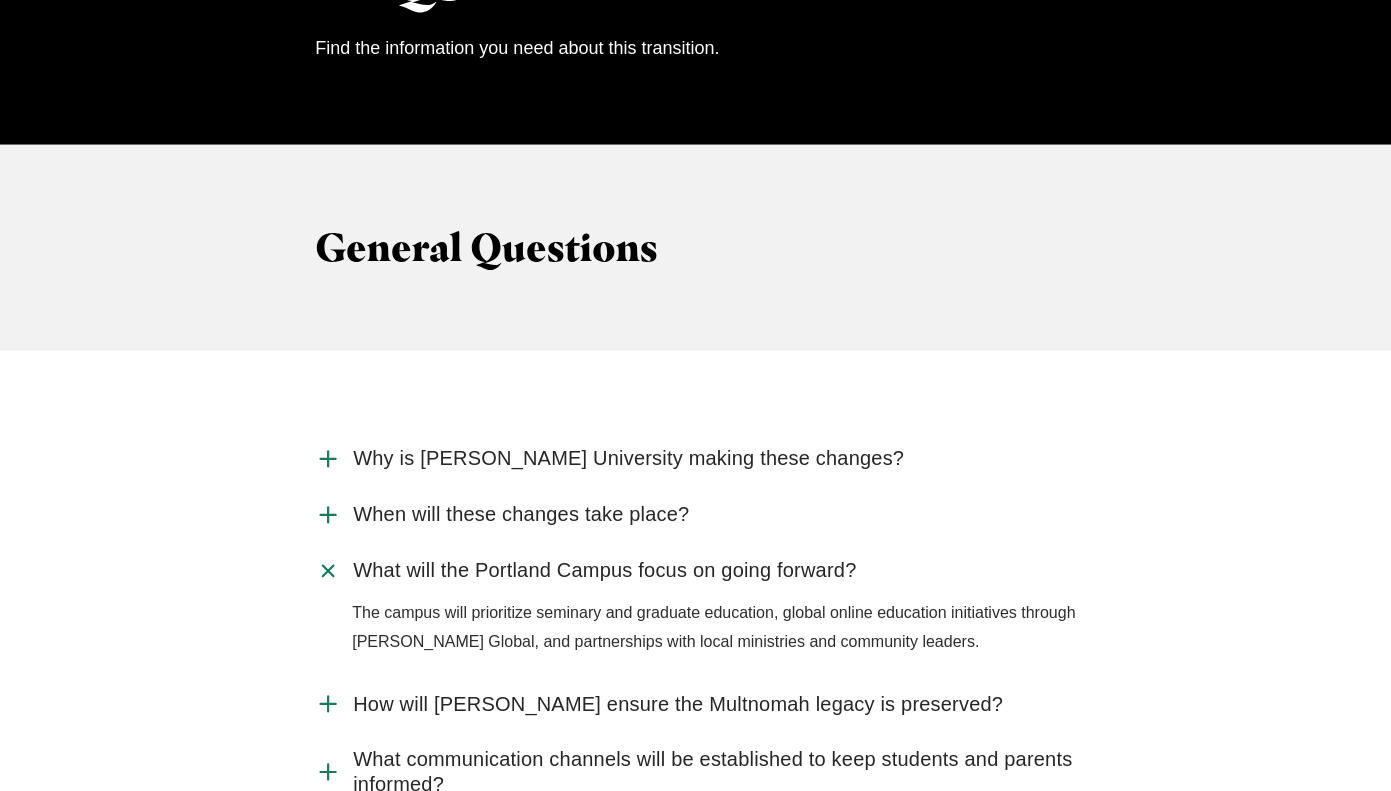 click 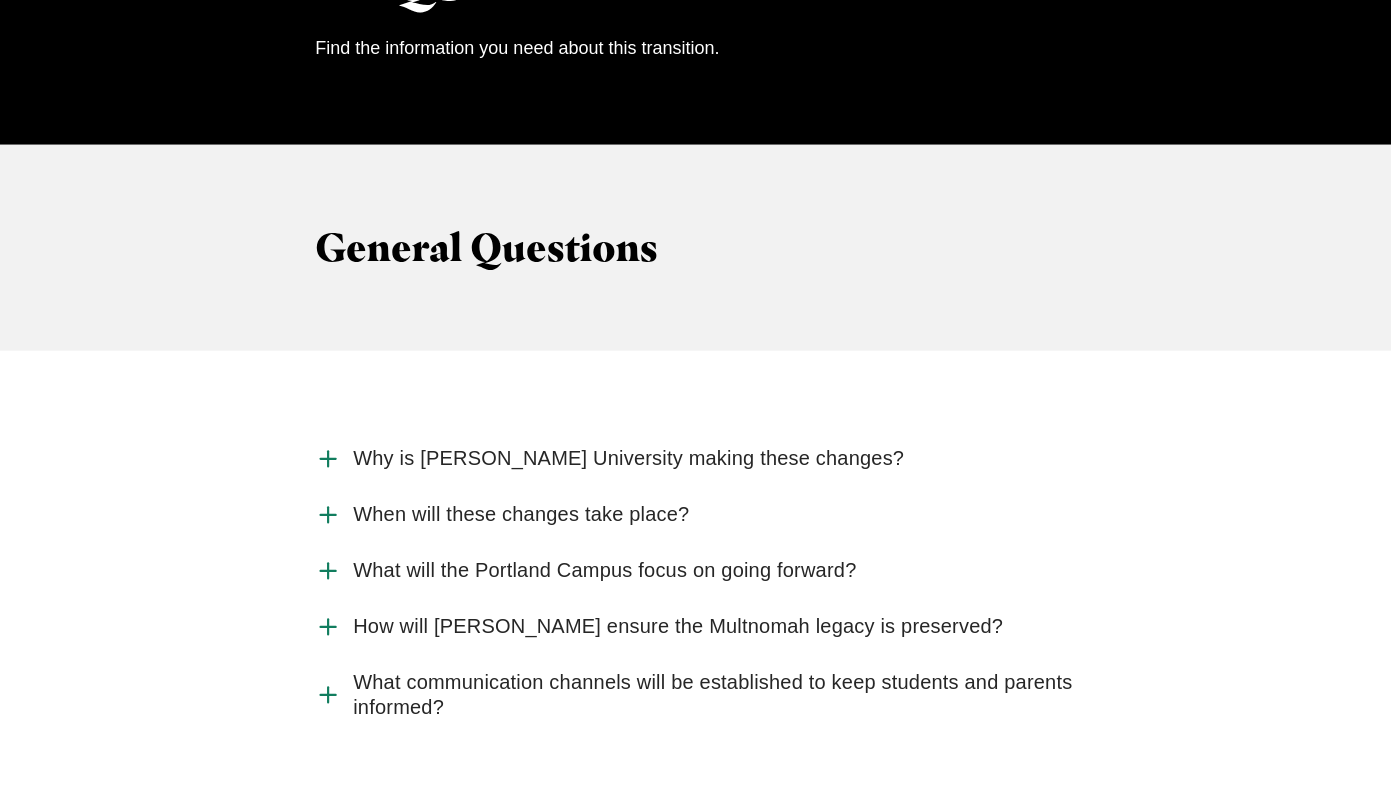 click 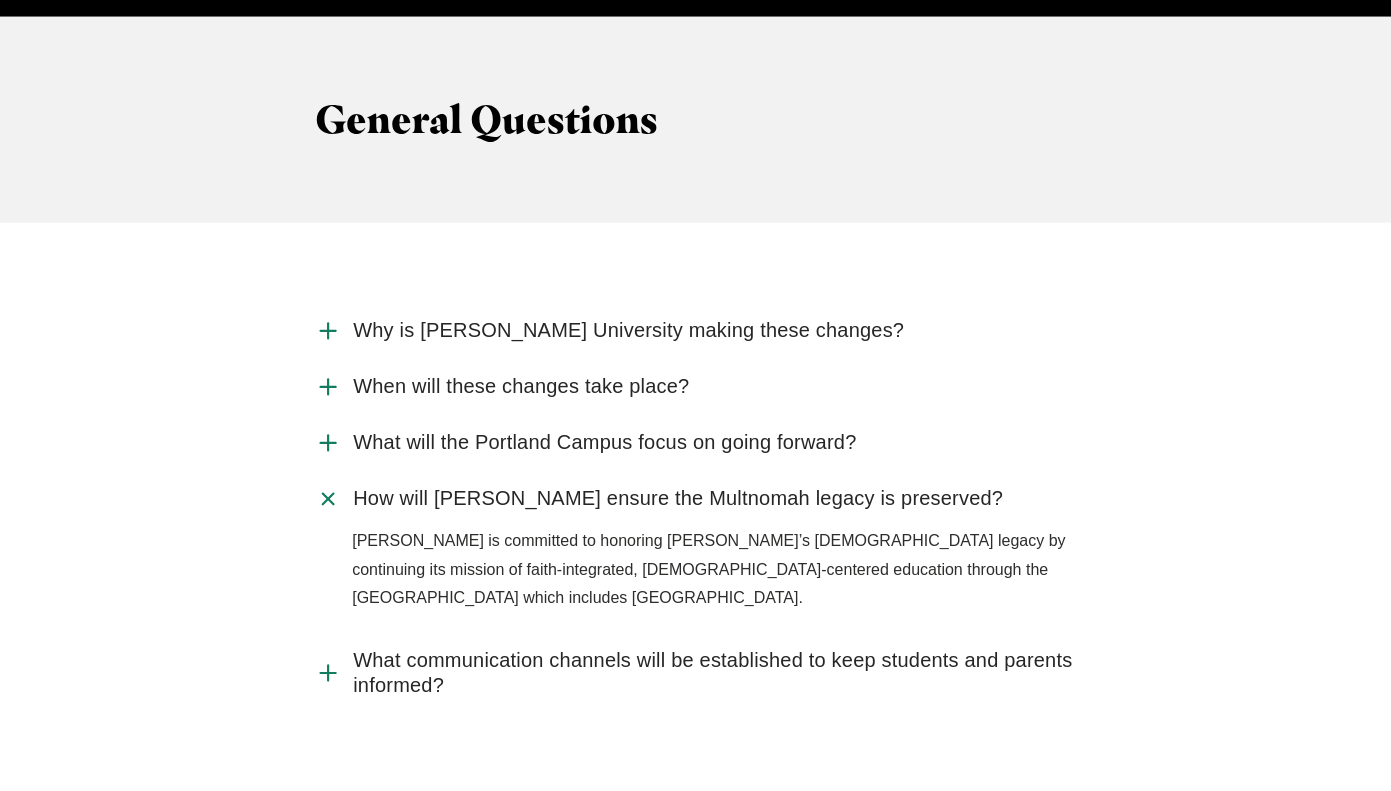 scroll, scrollTop: 2087, scrollLeft: 0, axis: vertical 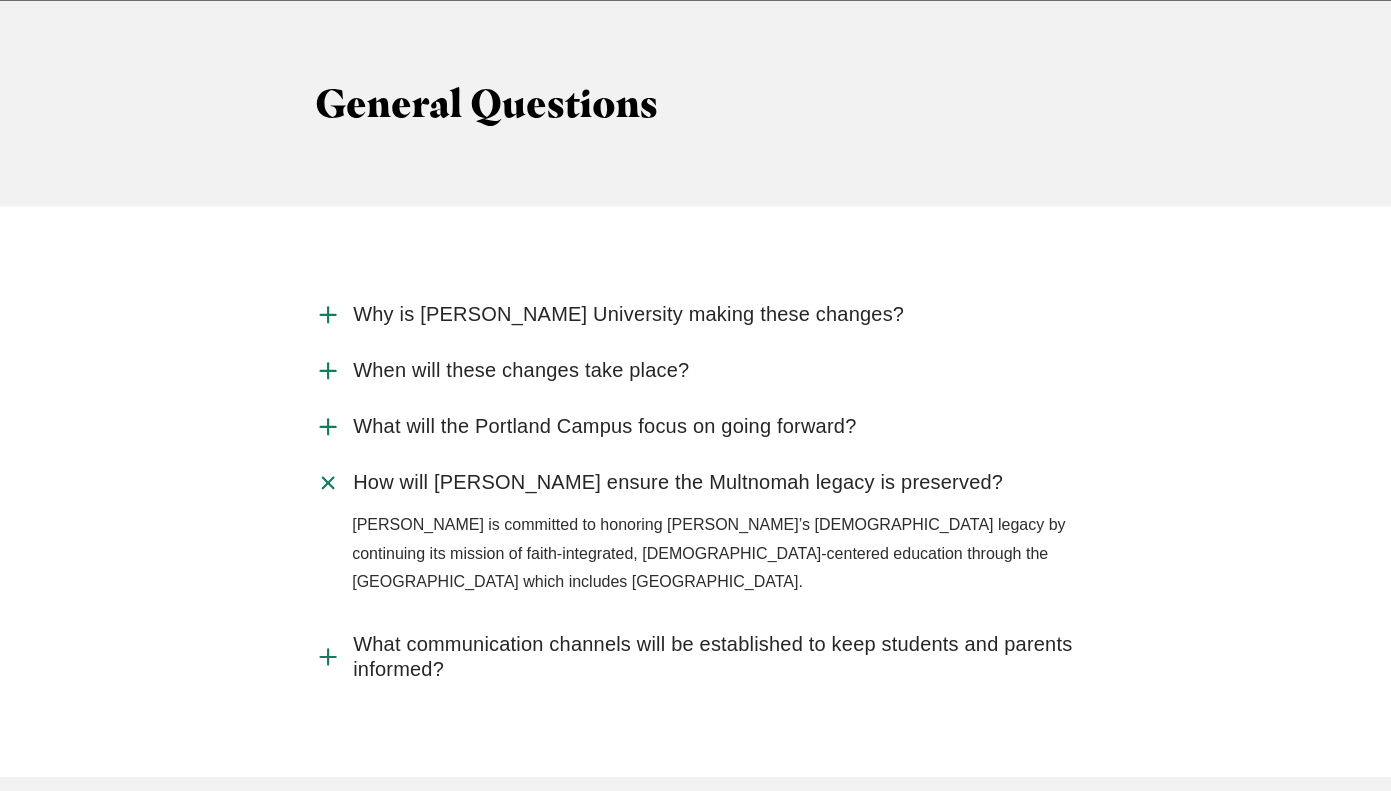 click 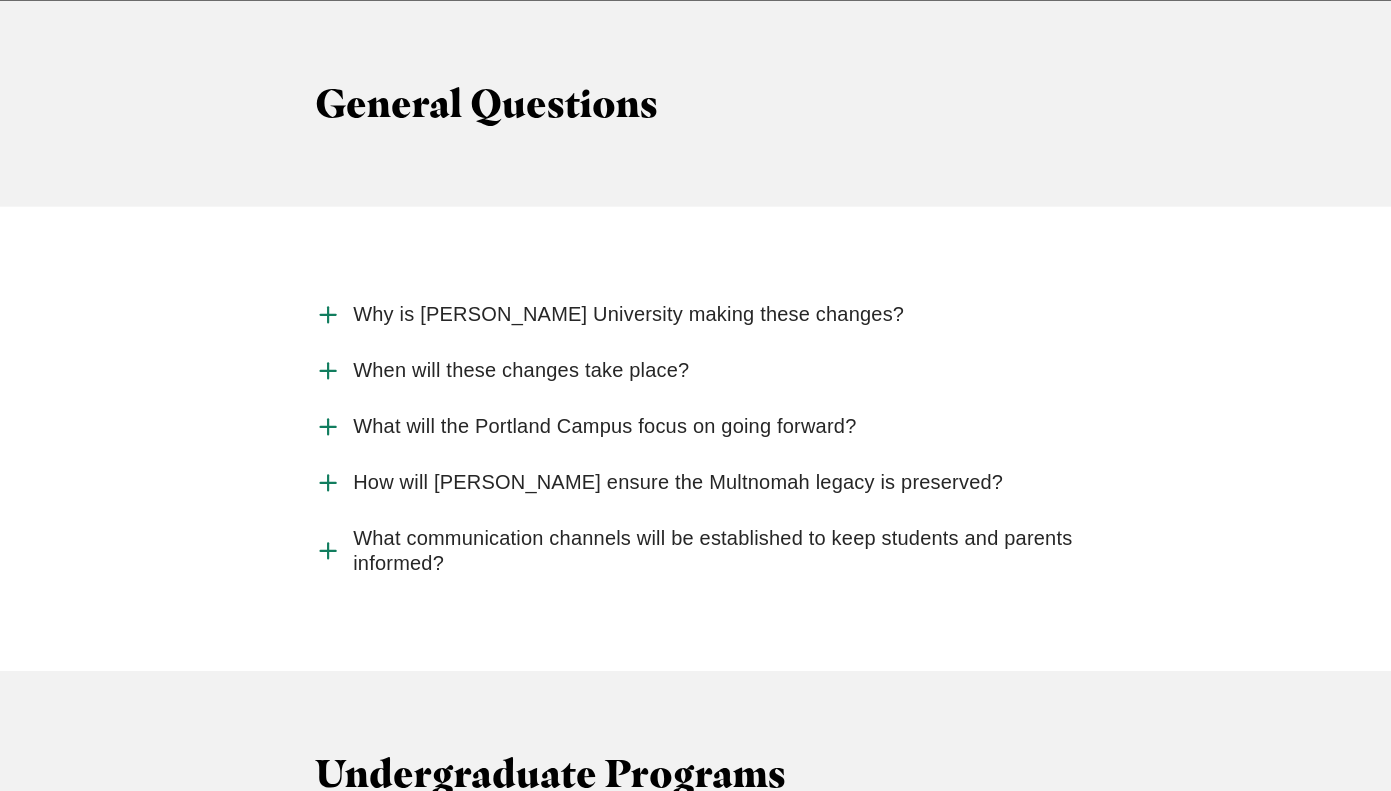 click 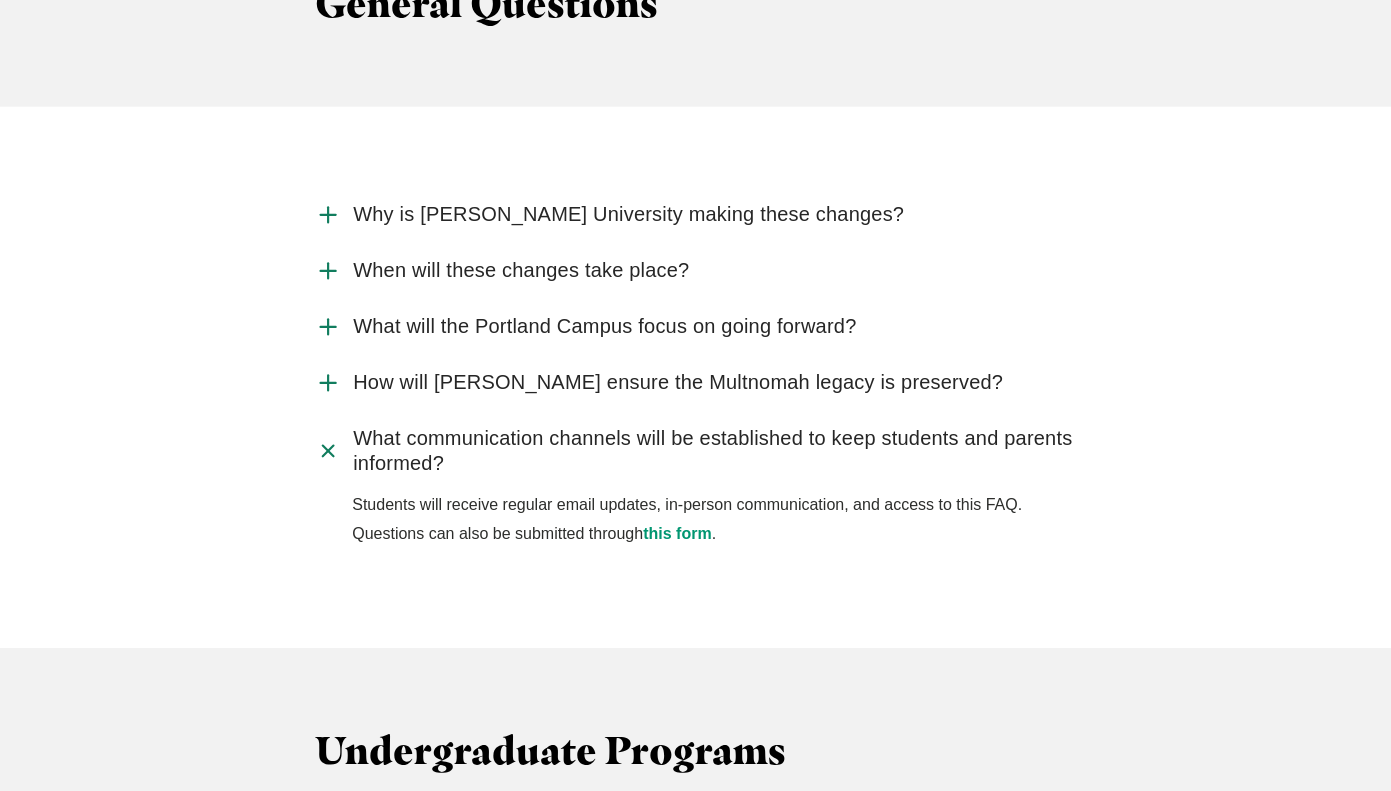 scroll, scrollTop: 2240, scrollLeft: 0, axis: vertical 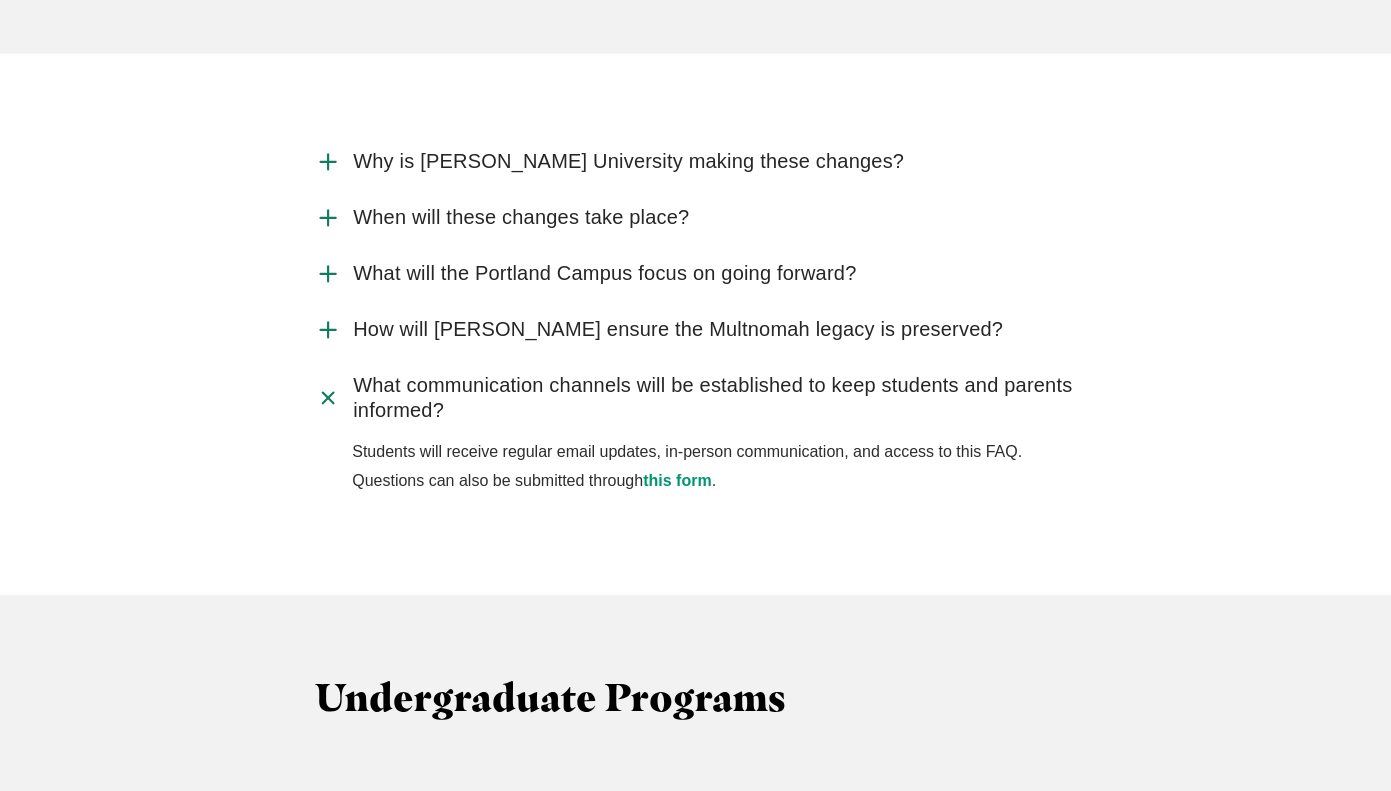 click 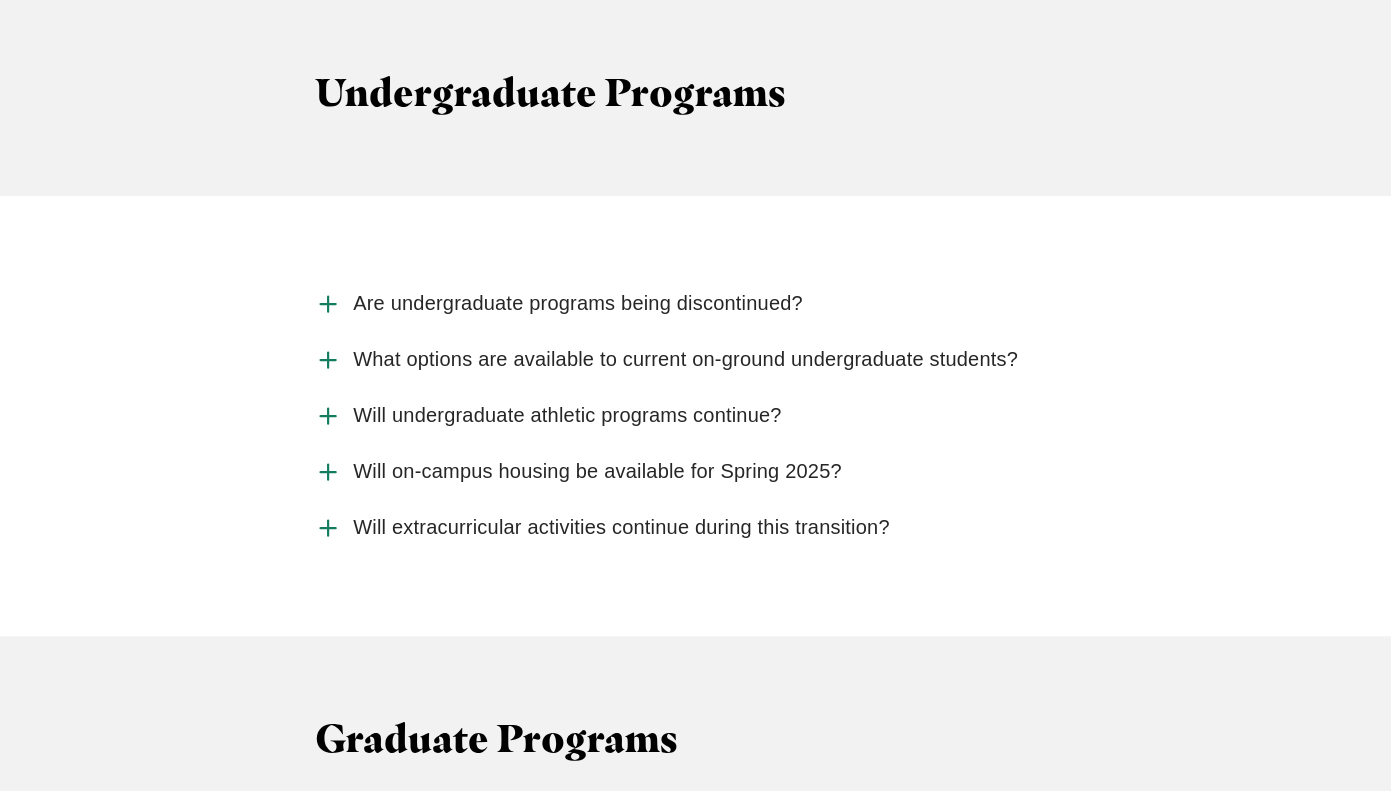 scroll, scrollTop: 2776, scrollLeft: 0, axis: vertical 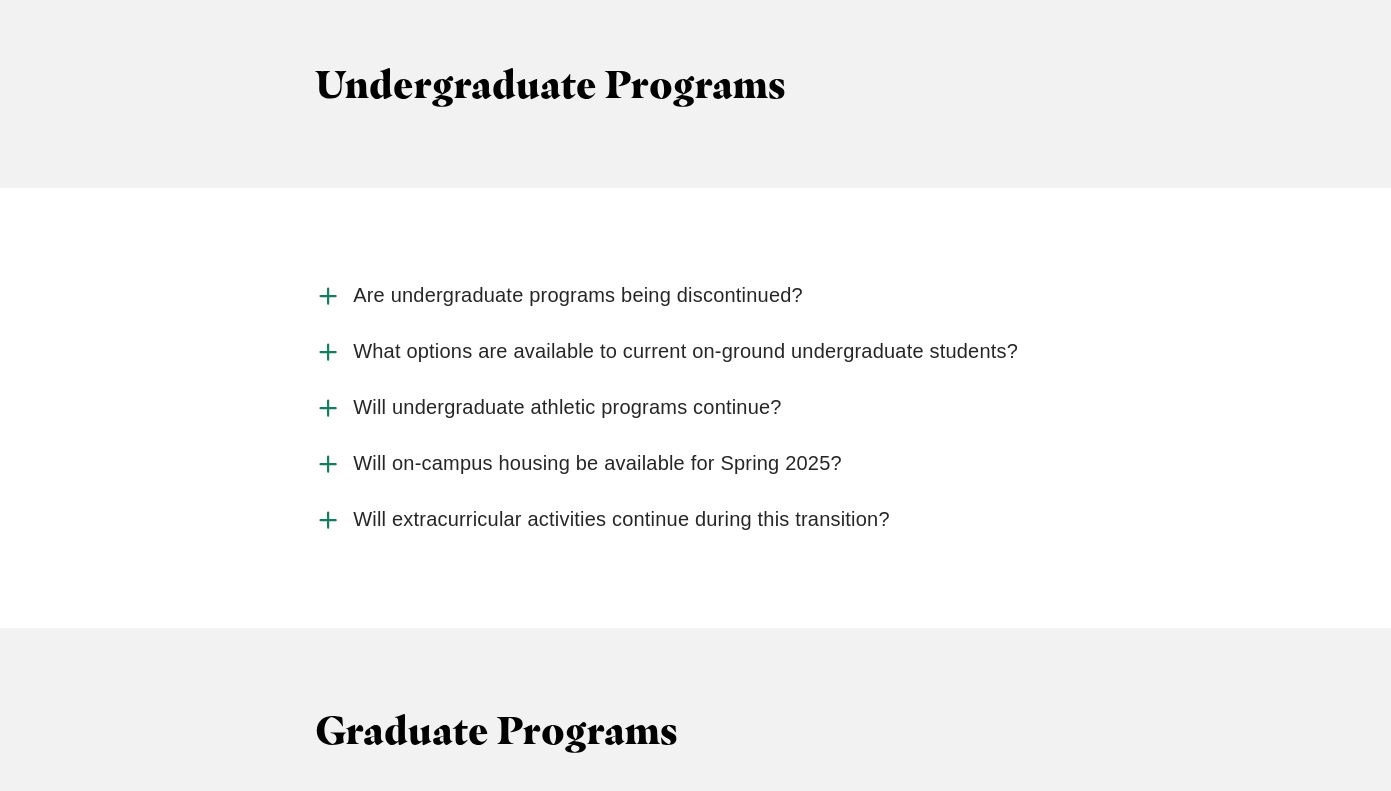 click 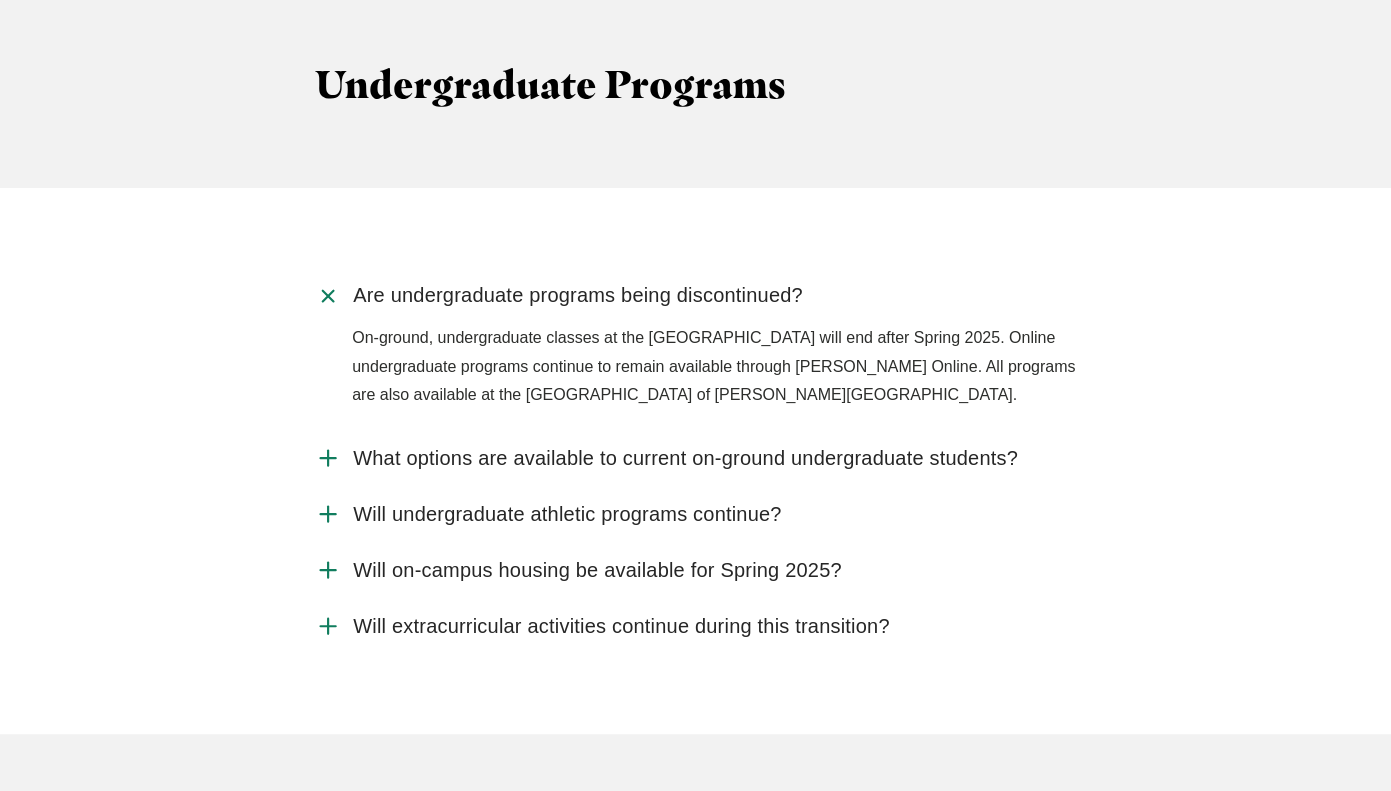click 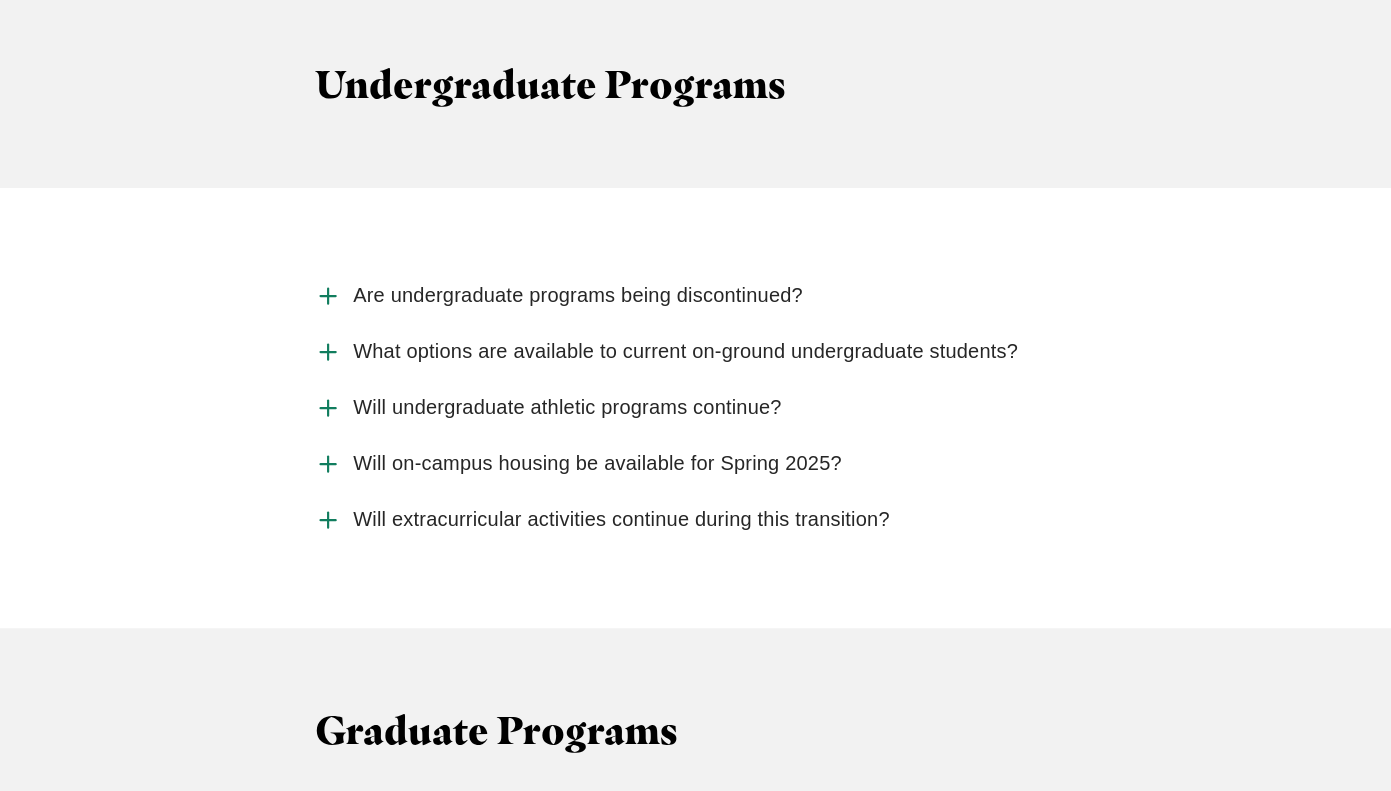 click 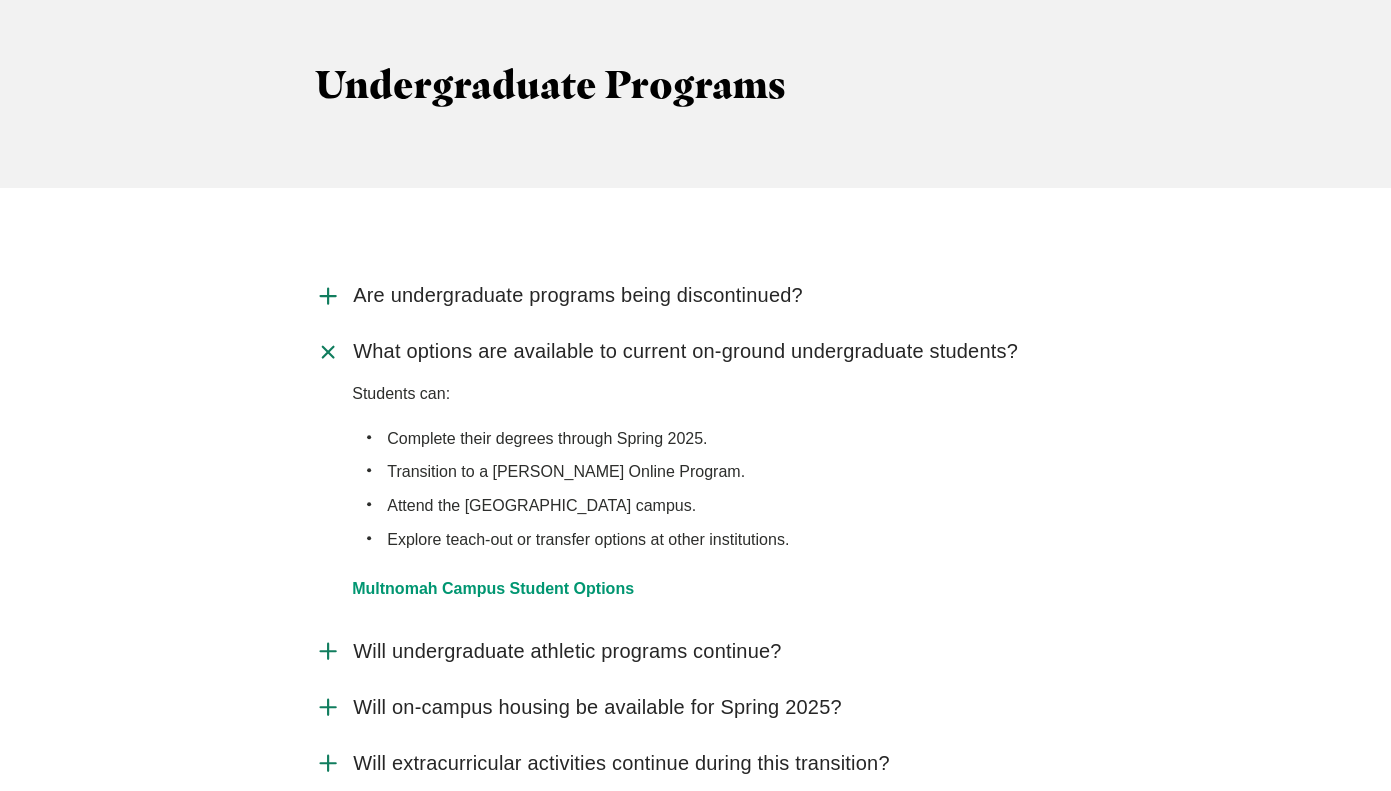 click 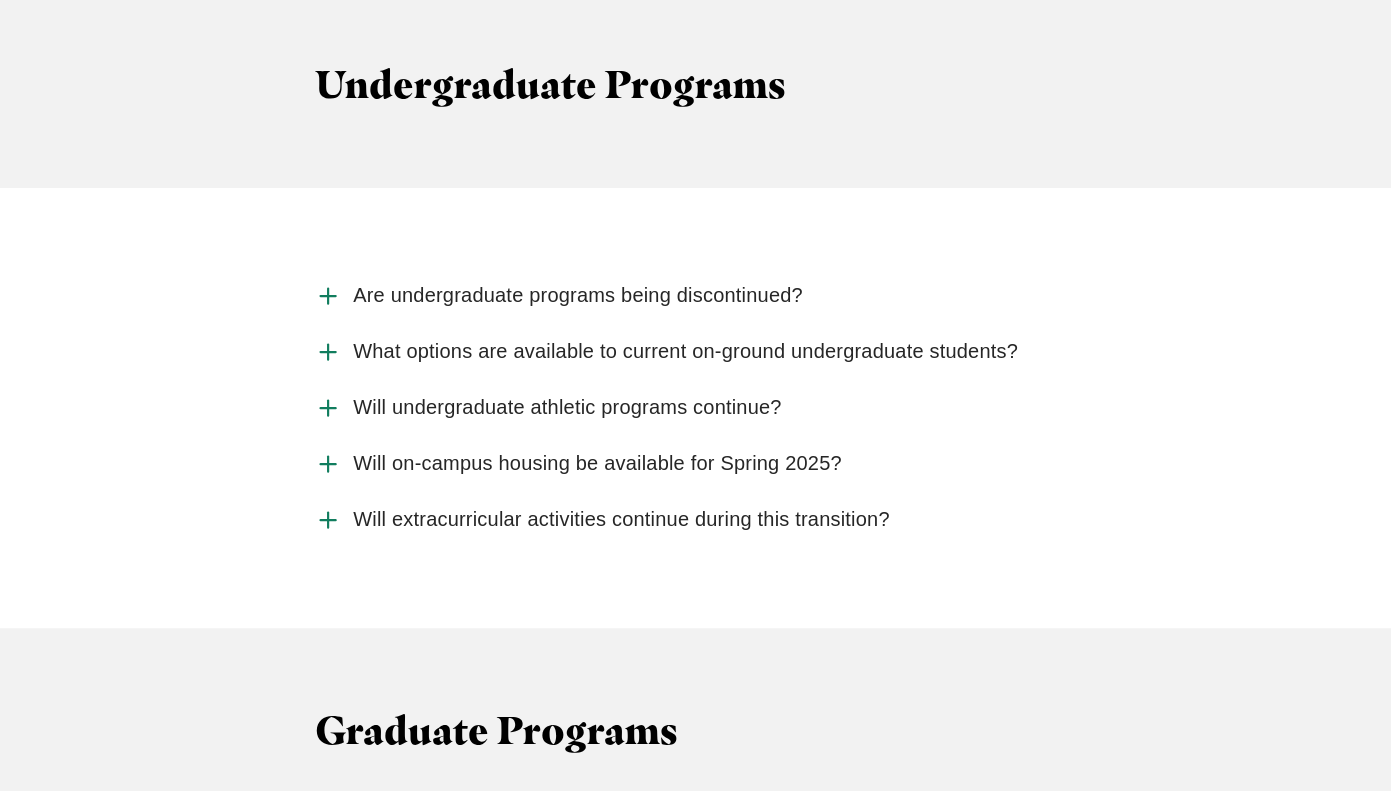 click 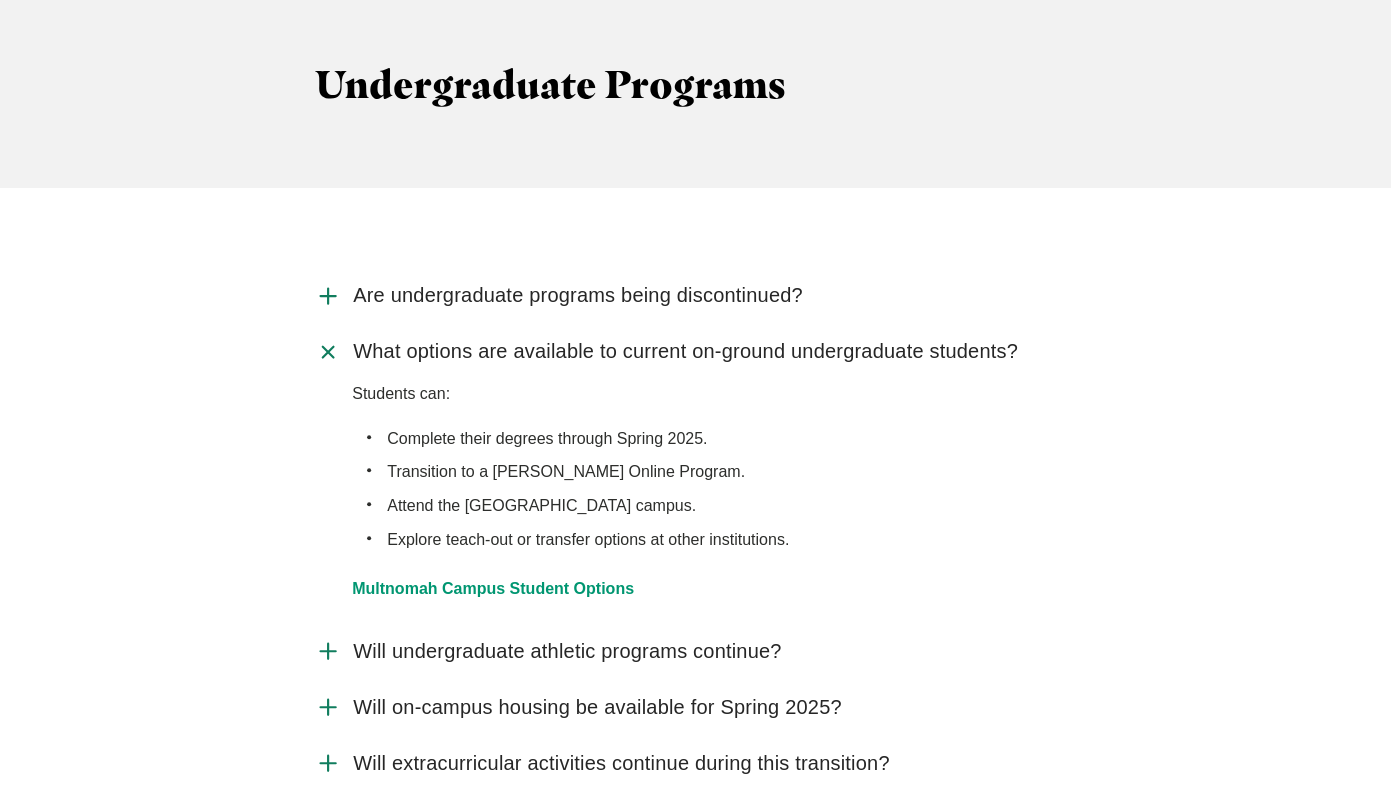 click 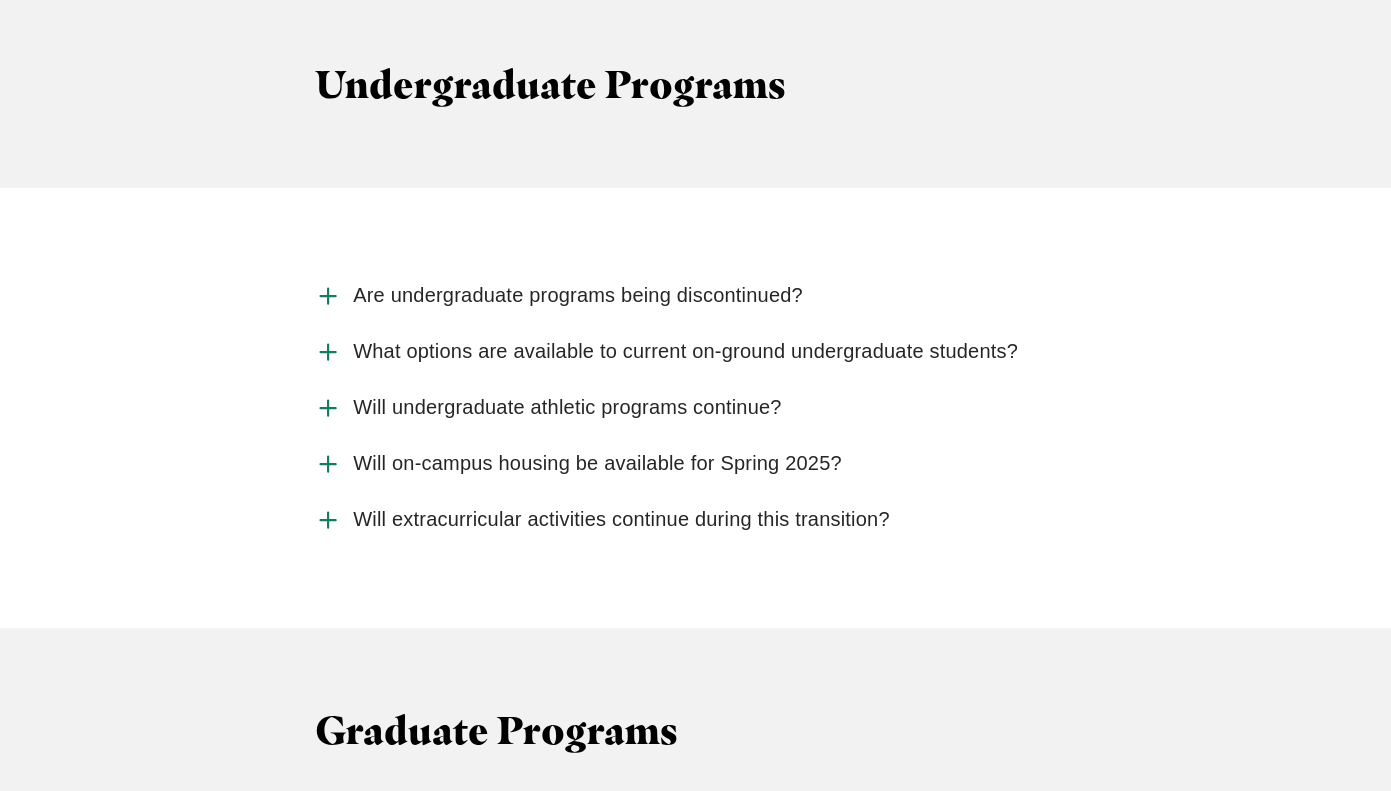click on "Will undergraduate athletic programs continue?" at bounding box center [695, 408] 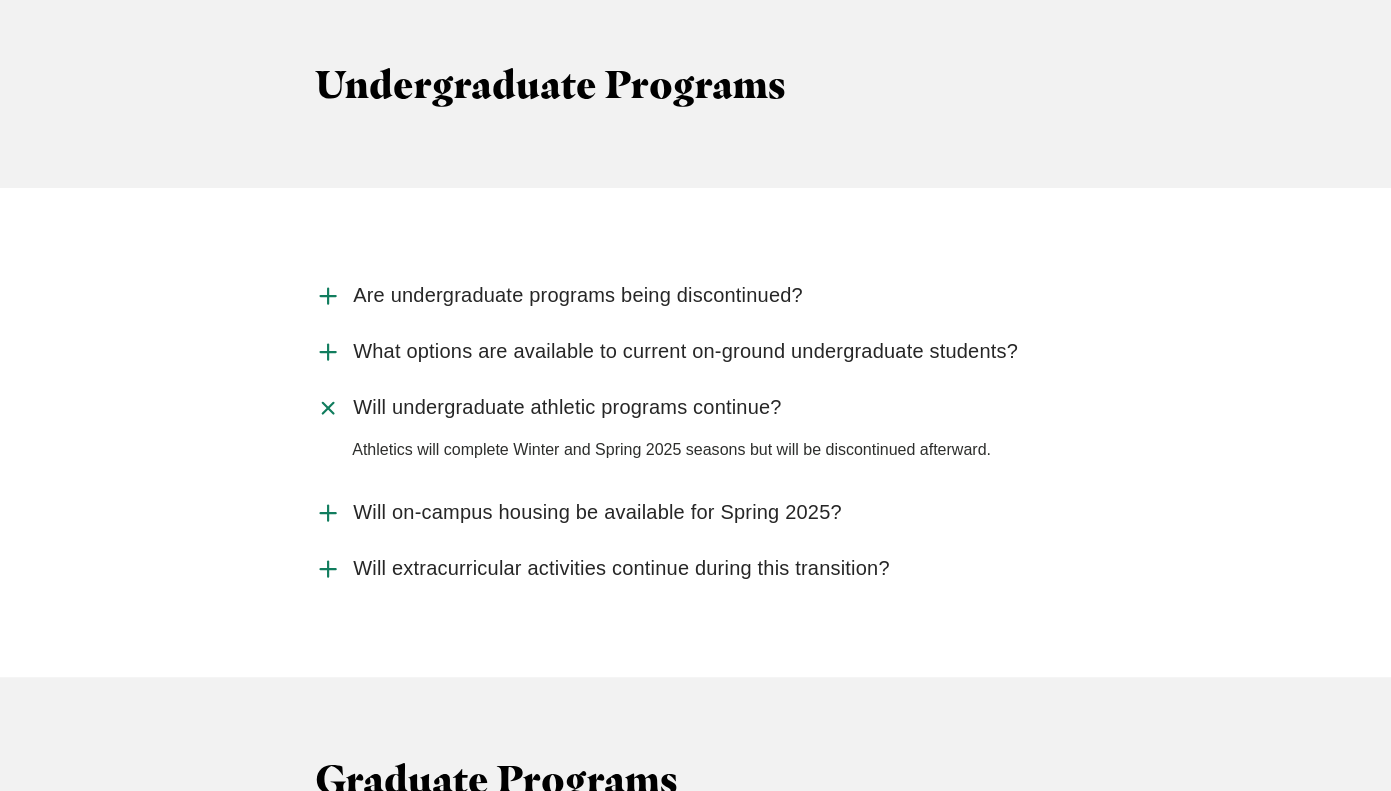 click 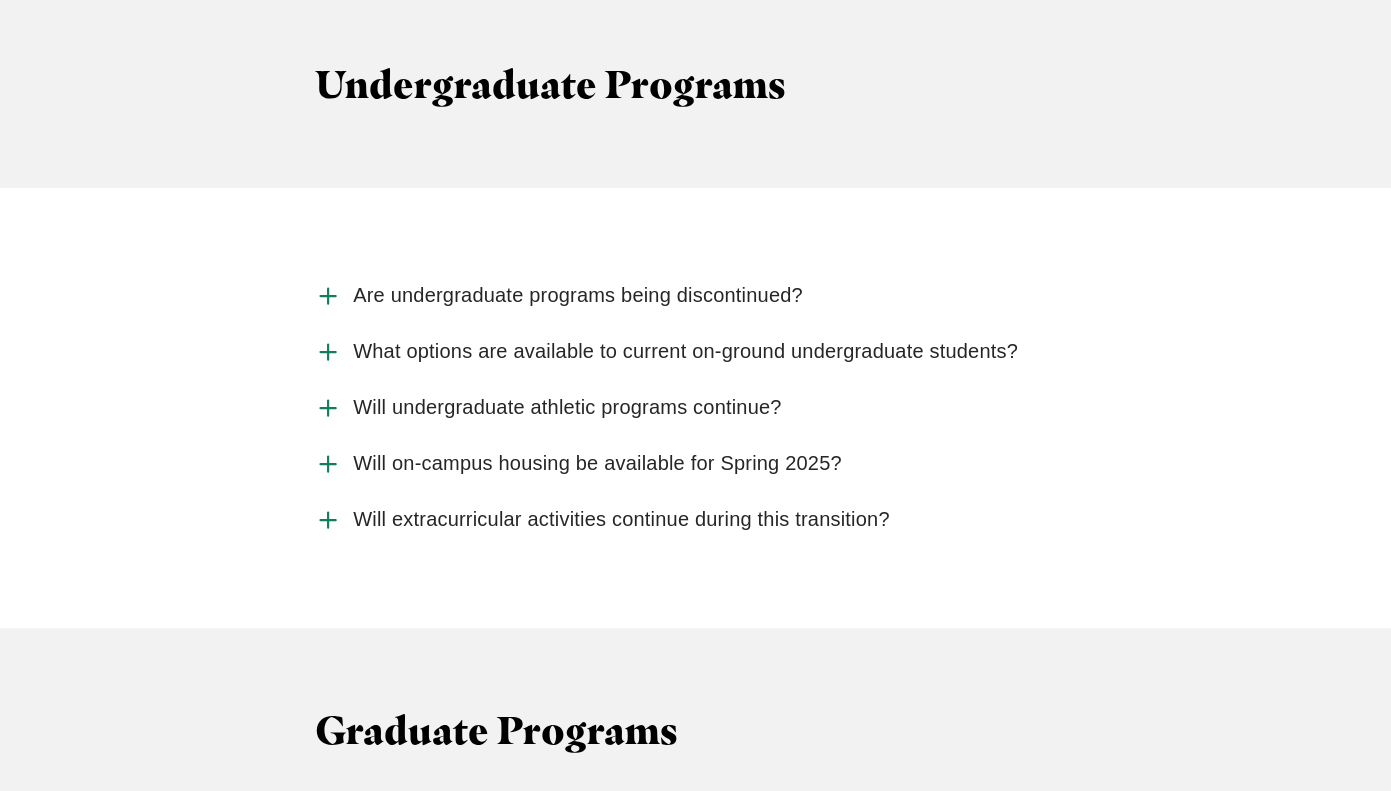 click 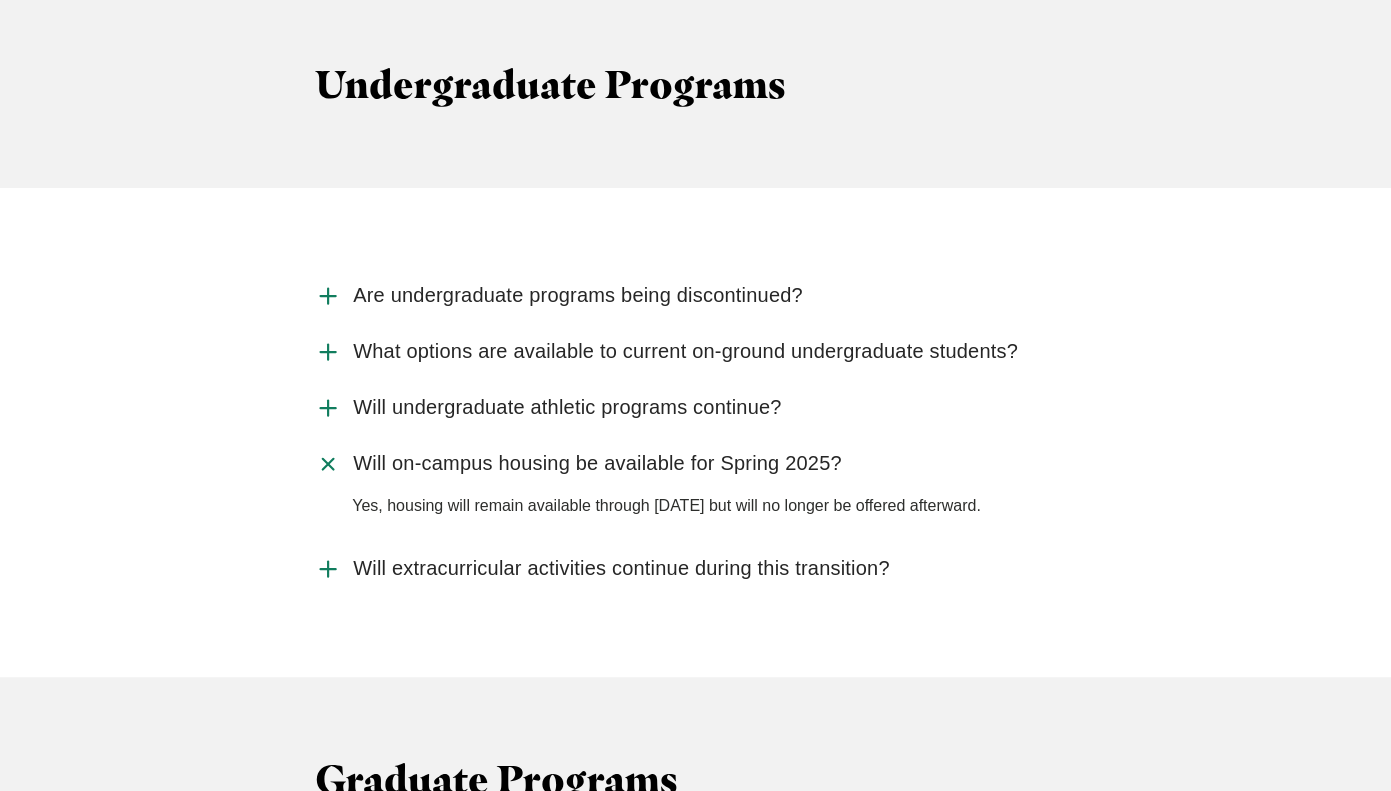 click 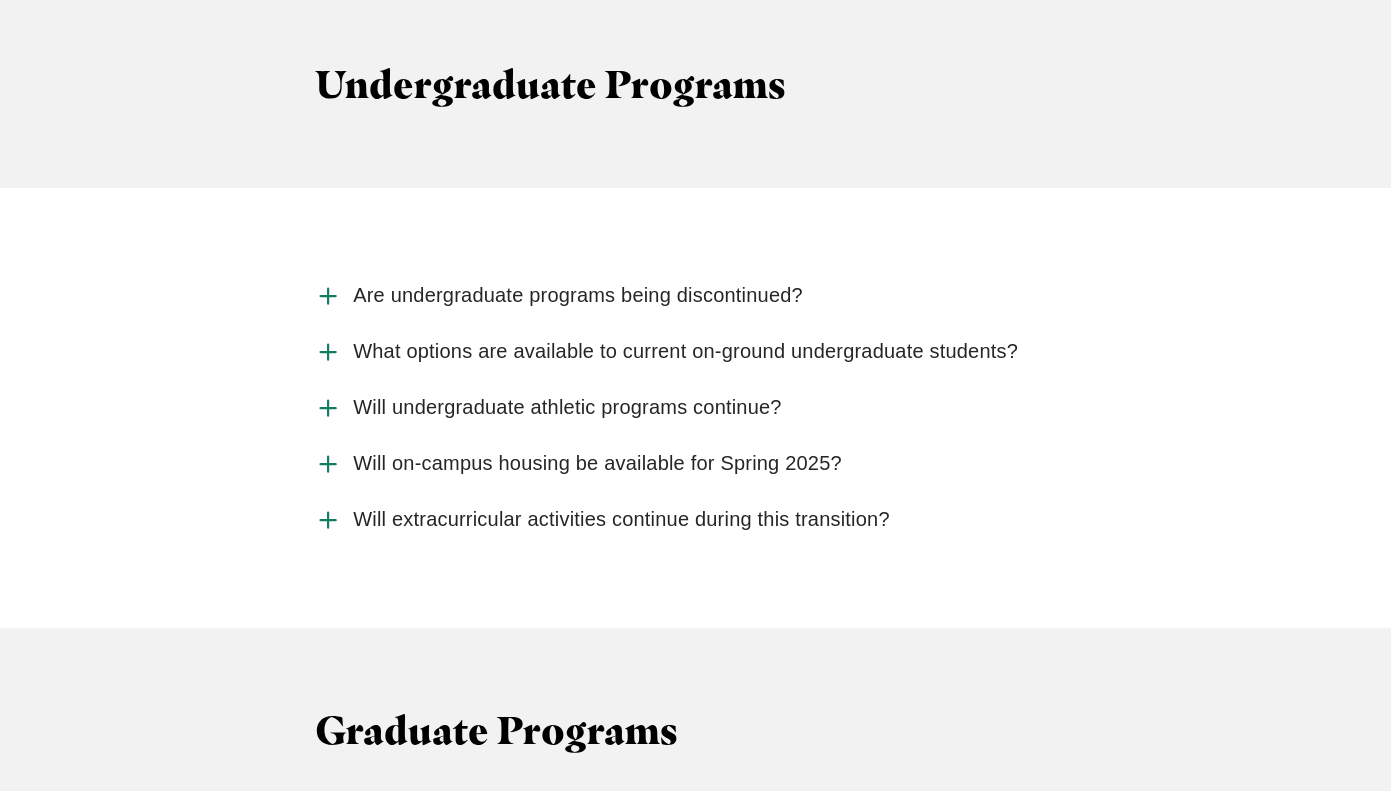 click 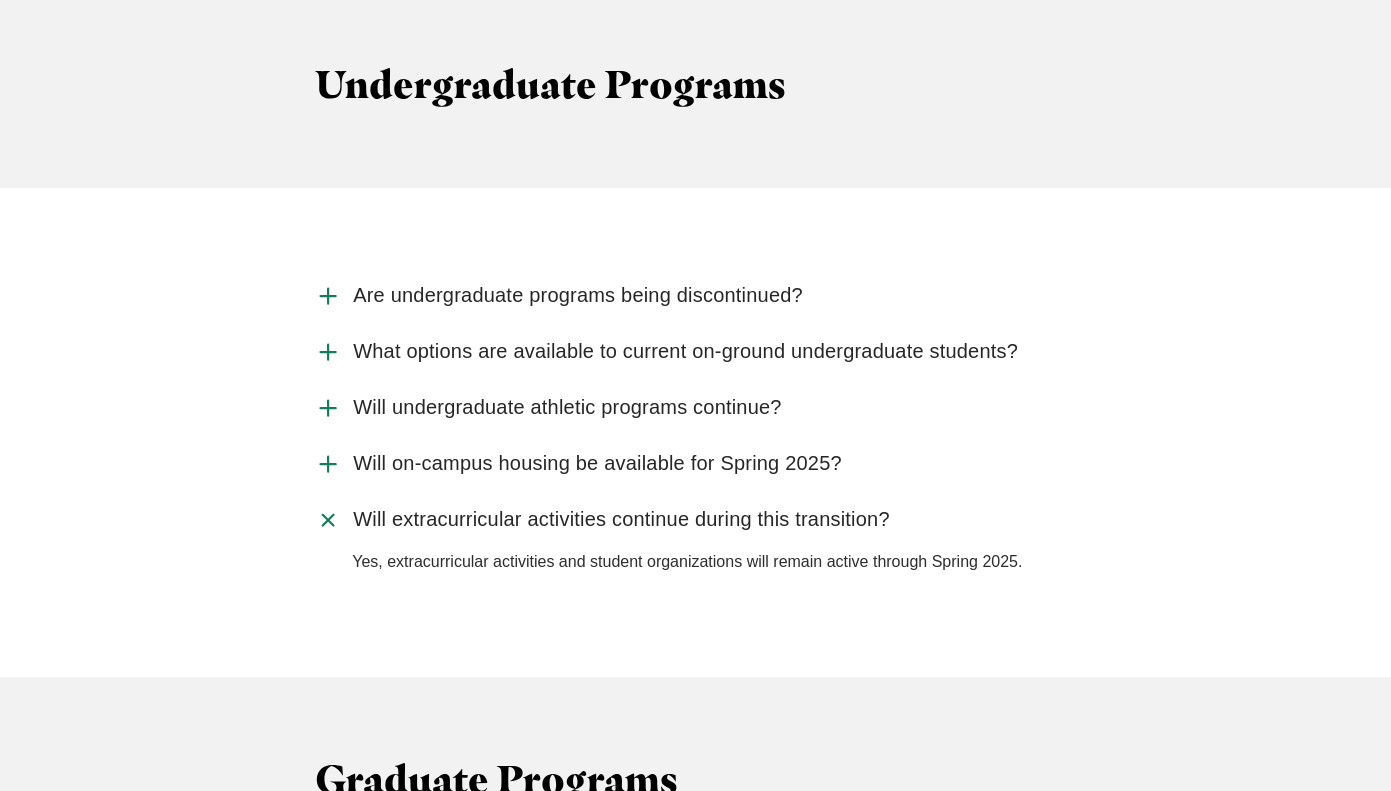 click 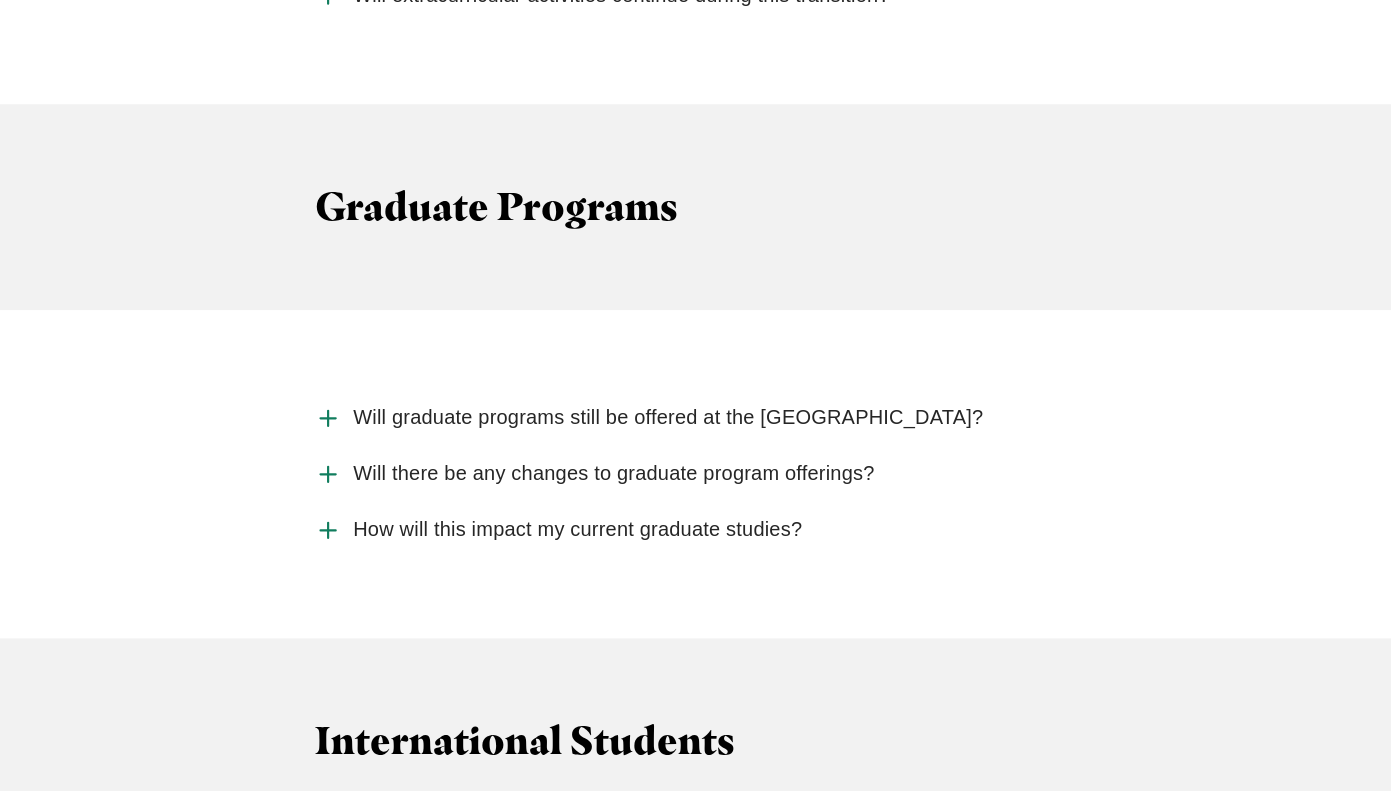 scroll, scrollTop: 3310, scrollLeft: 0, axis: vertical 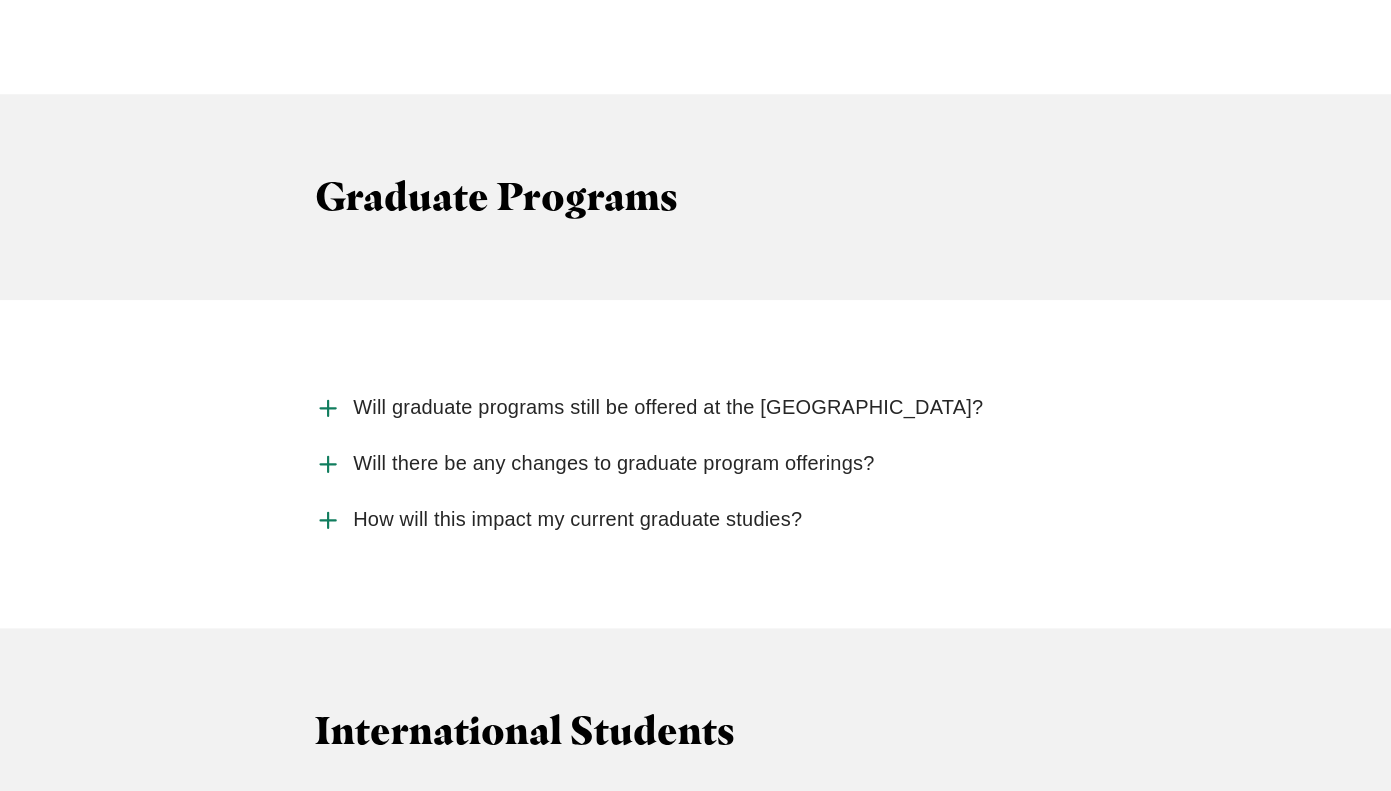 click 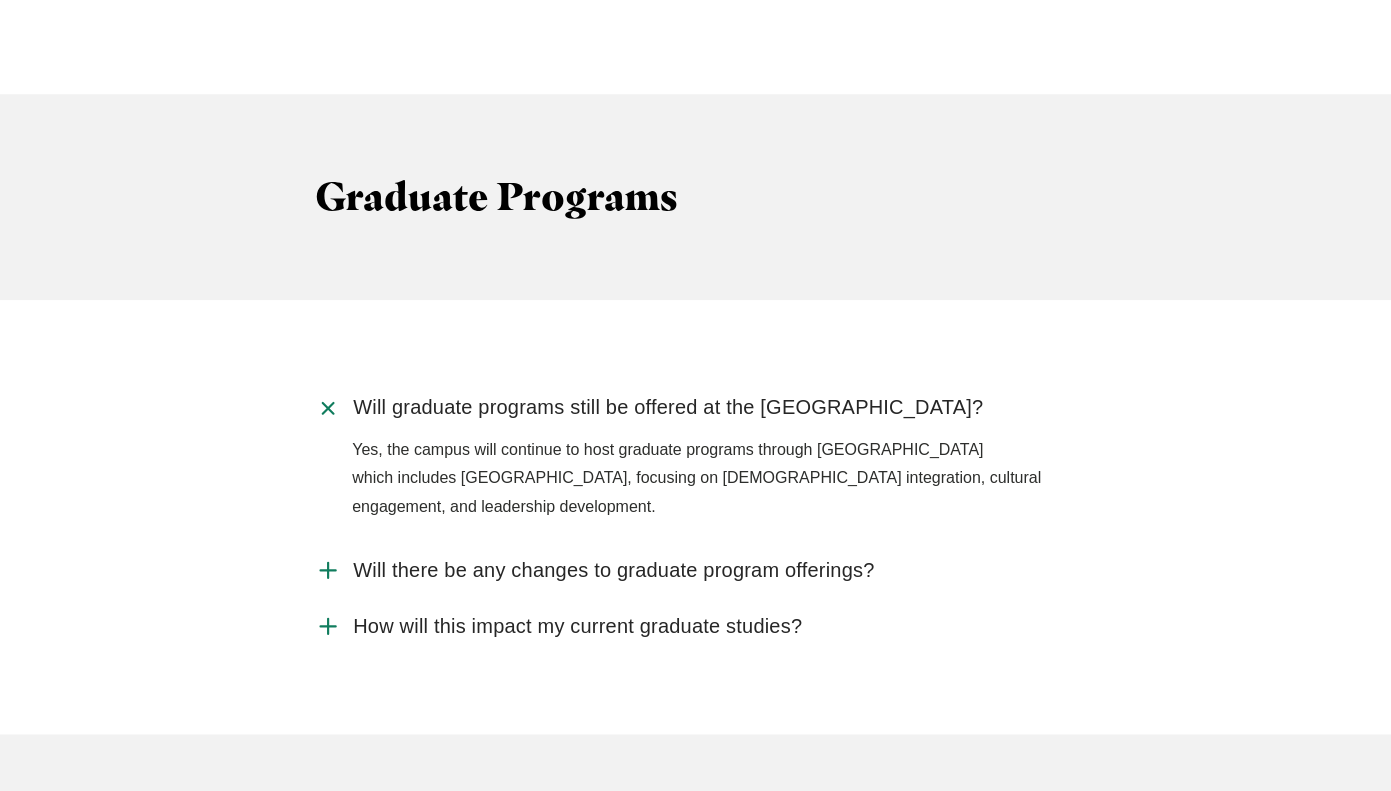 click on "Will graduate programs still be offered at the [GEOGRAPHIC_DATA]?" at bounding box center (695, 408) 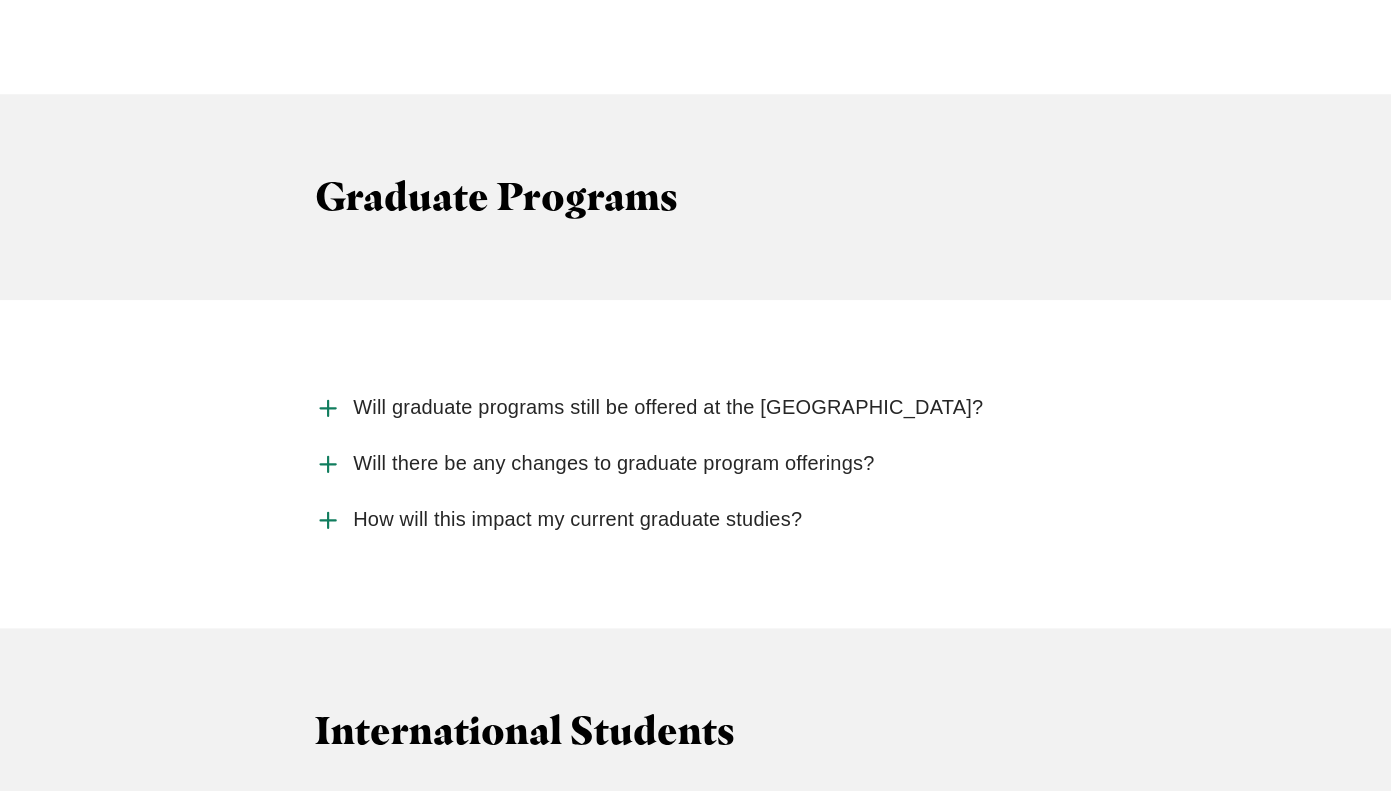 click 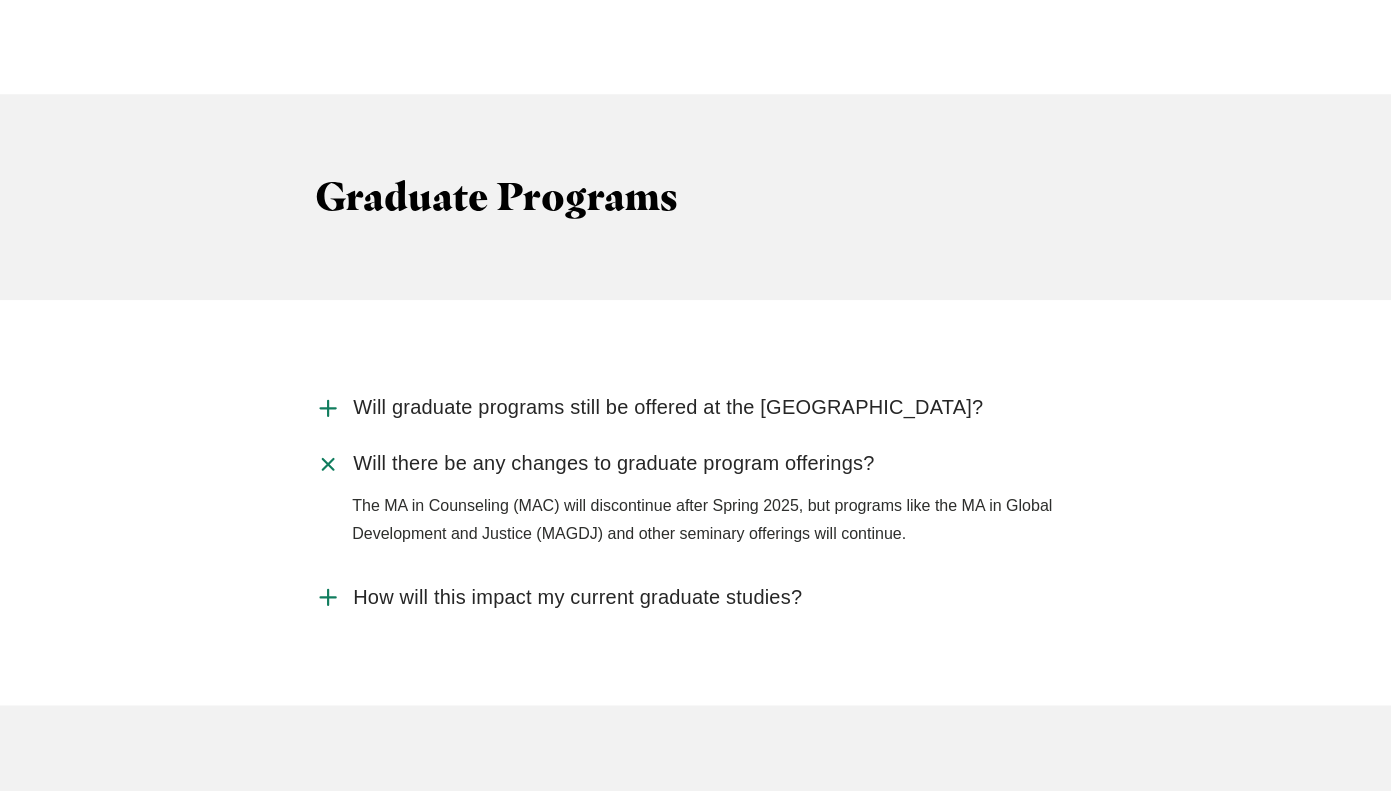 click 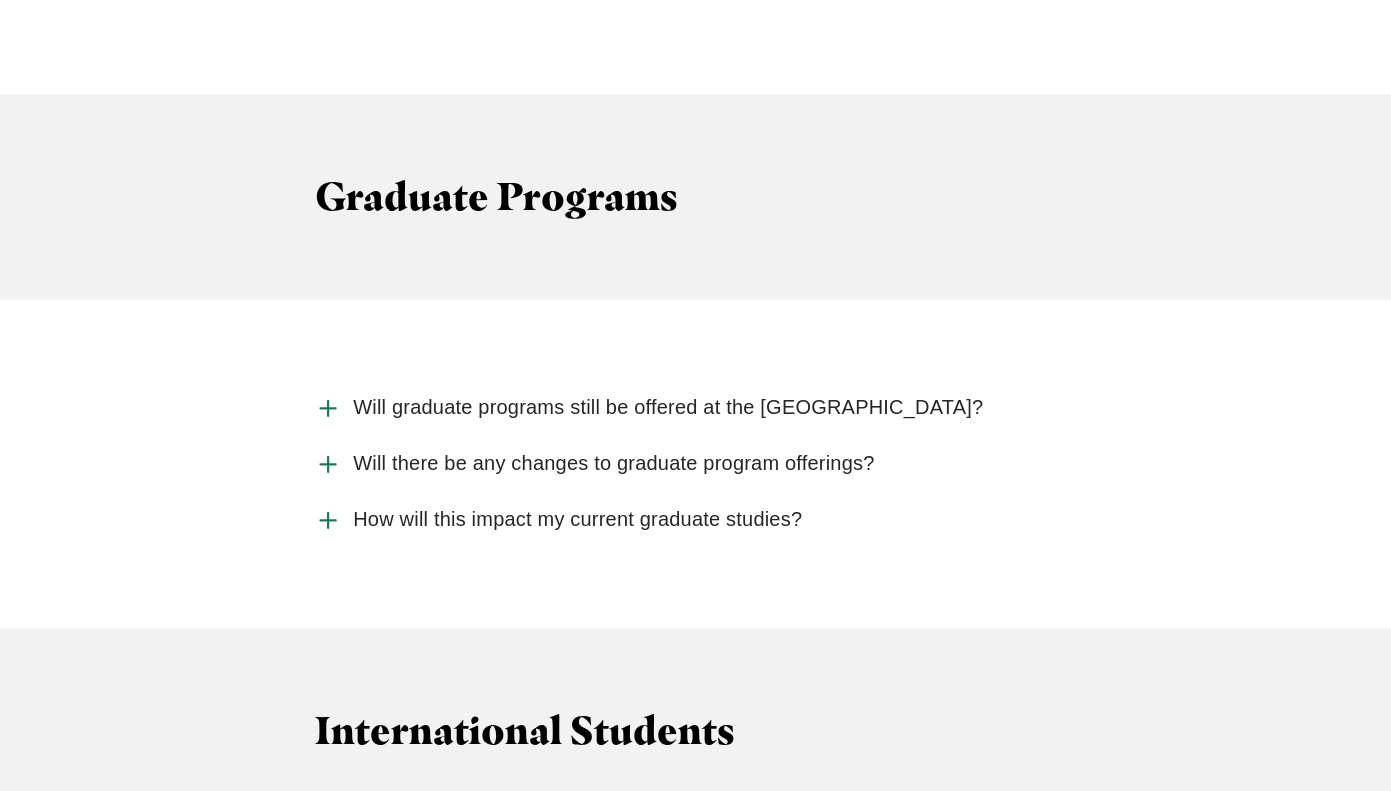 click 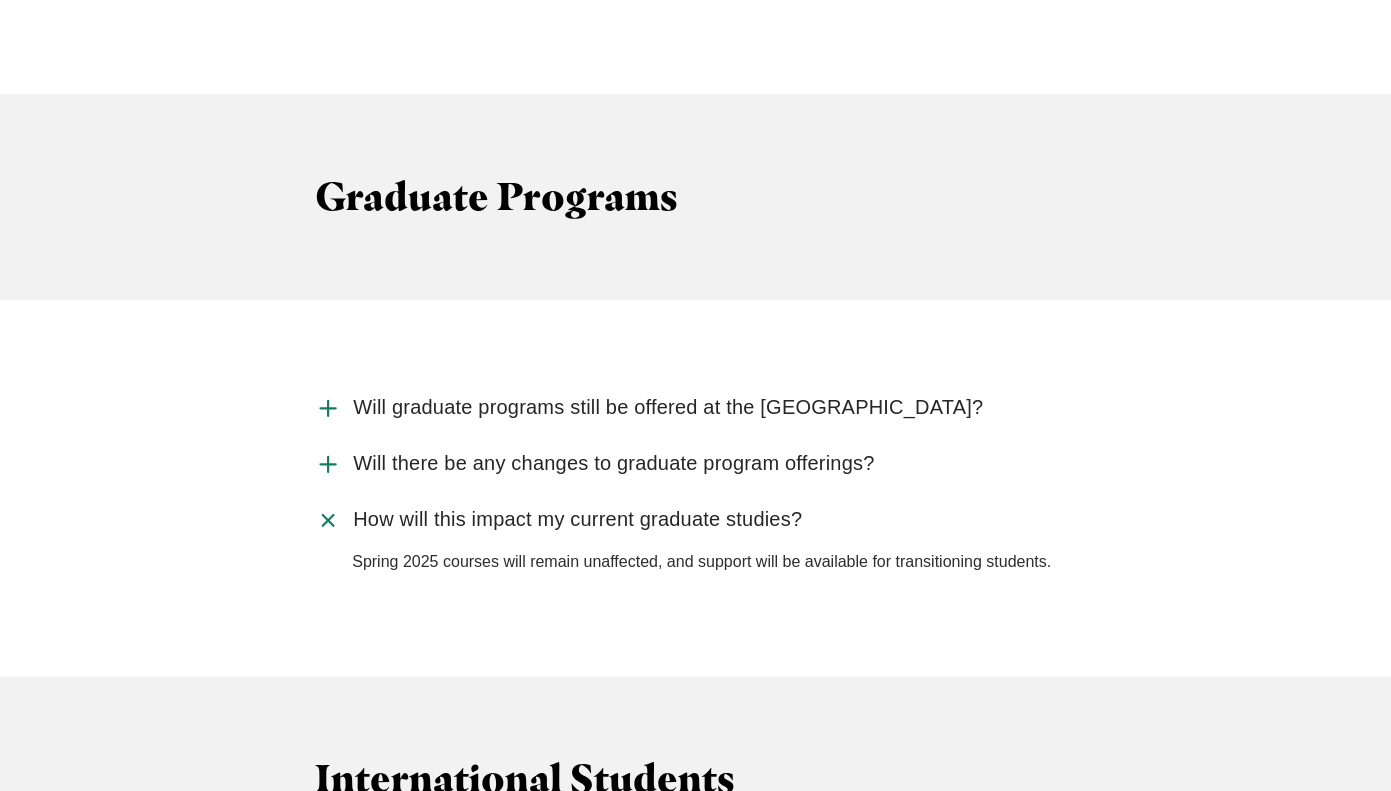 click 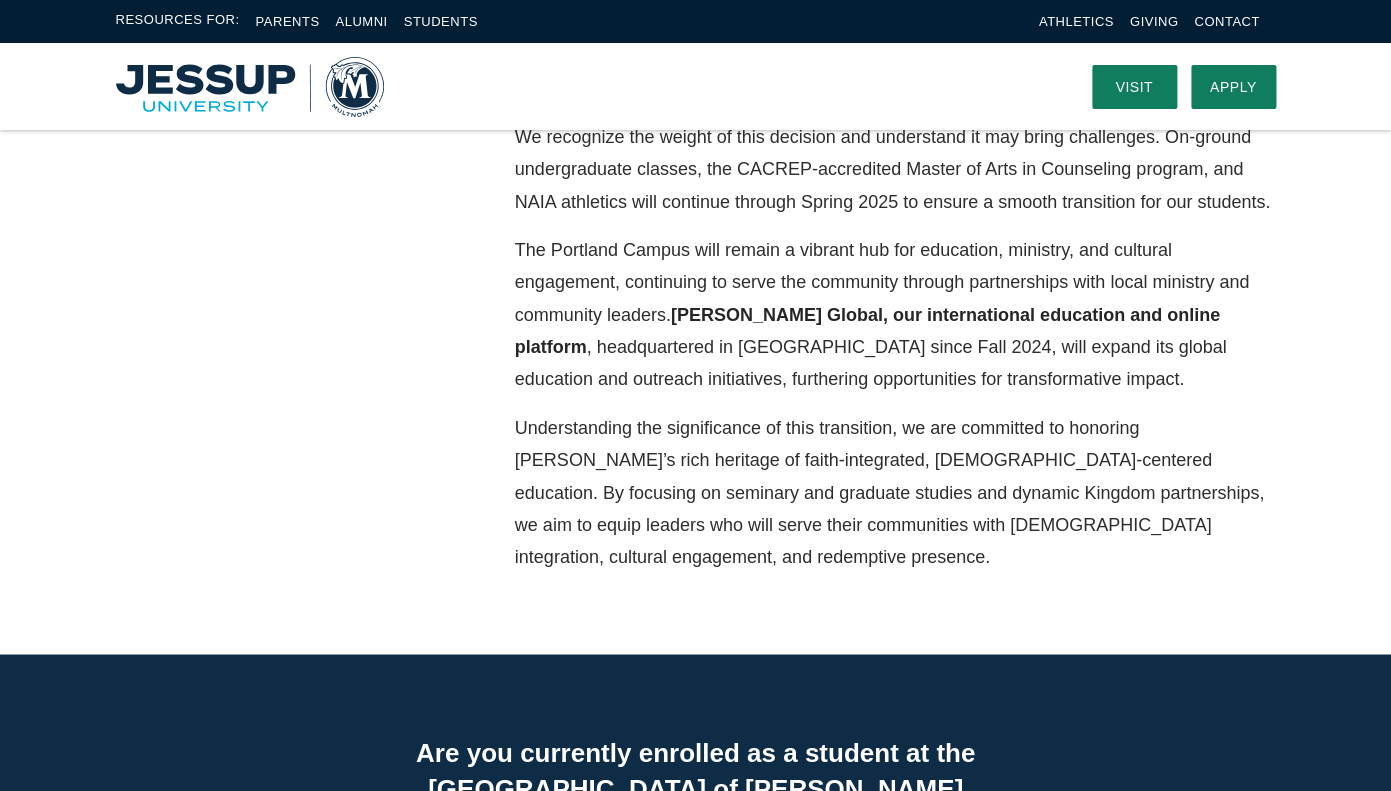 scroll, scrollTop: 147, scrollLeft: 0, axis: vertical 